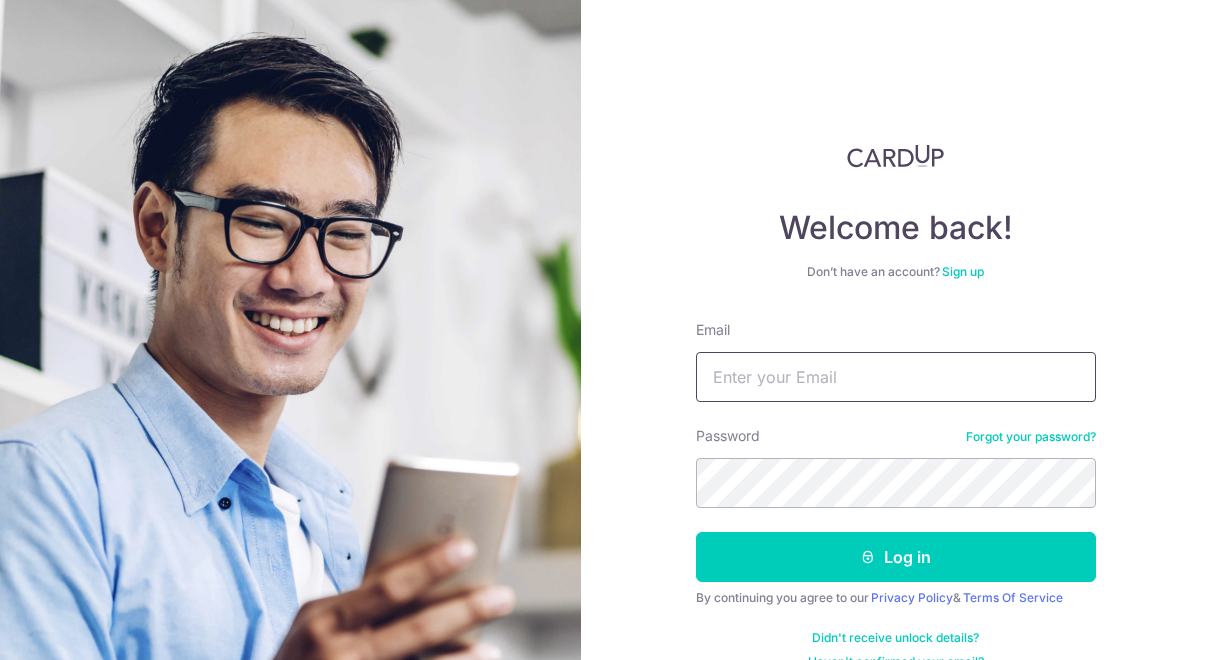 scroll, scrollTop: 0, scrollLeft: 0, axis: both 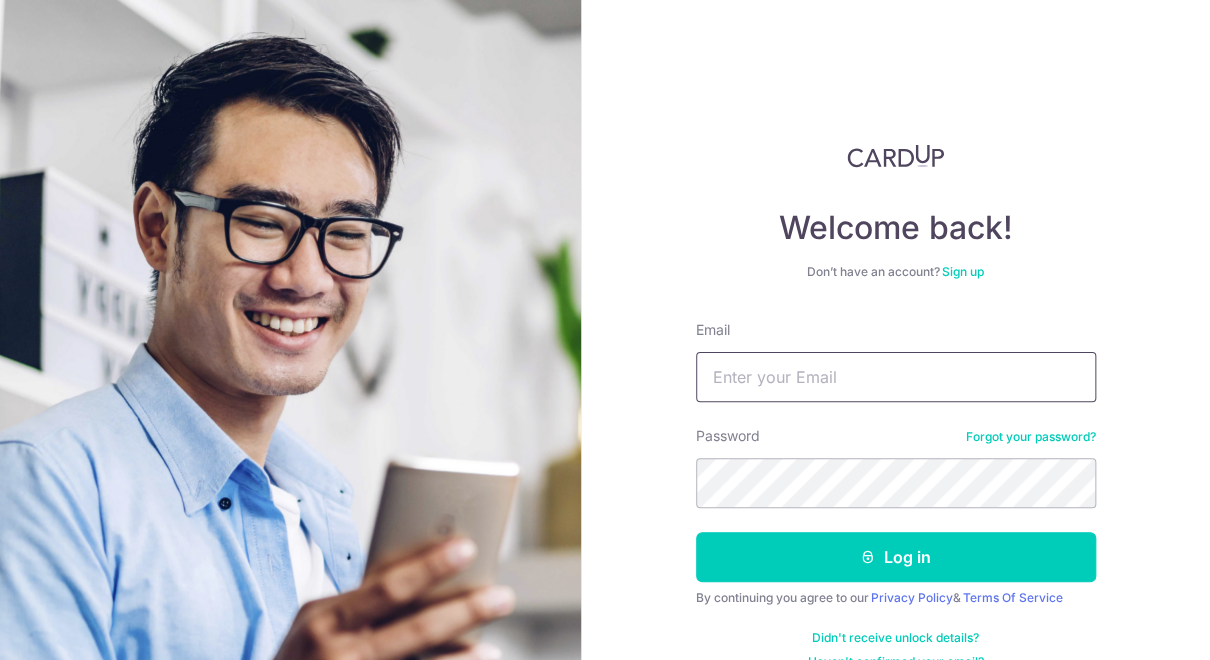 drag, startPoint x: 0, startPoint y: 0, endPoint x: 755, endPoint y: 386, distance: 847.95105 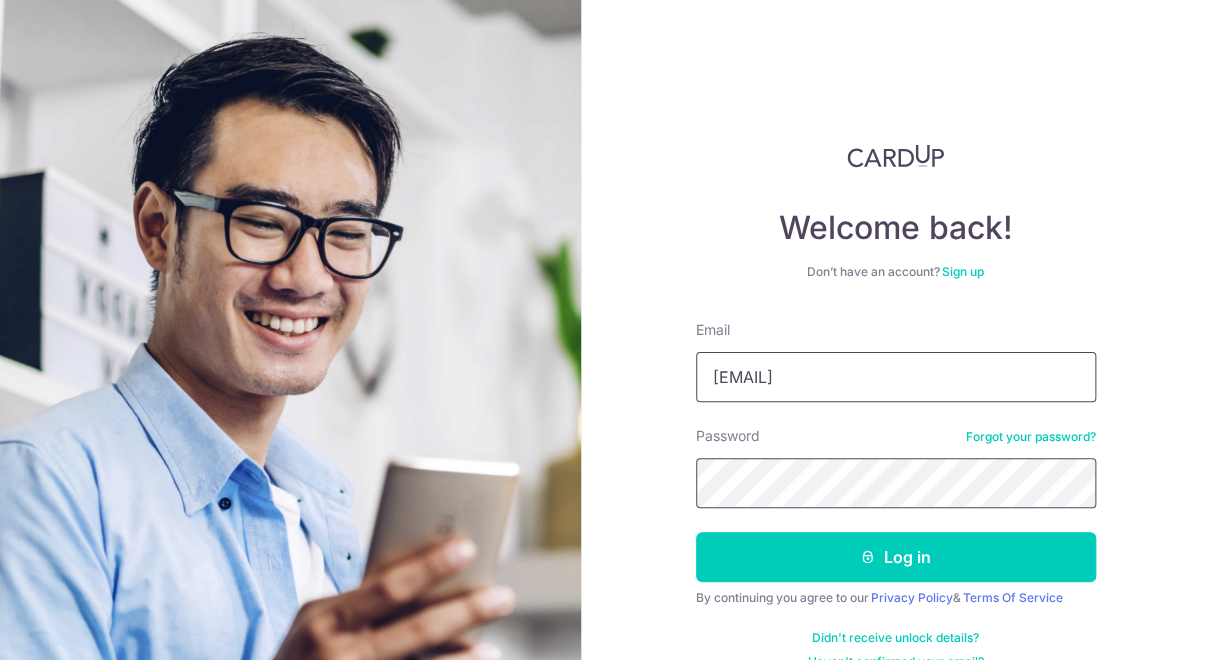 click on "Log in" at bounding box center [896, 557] 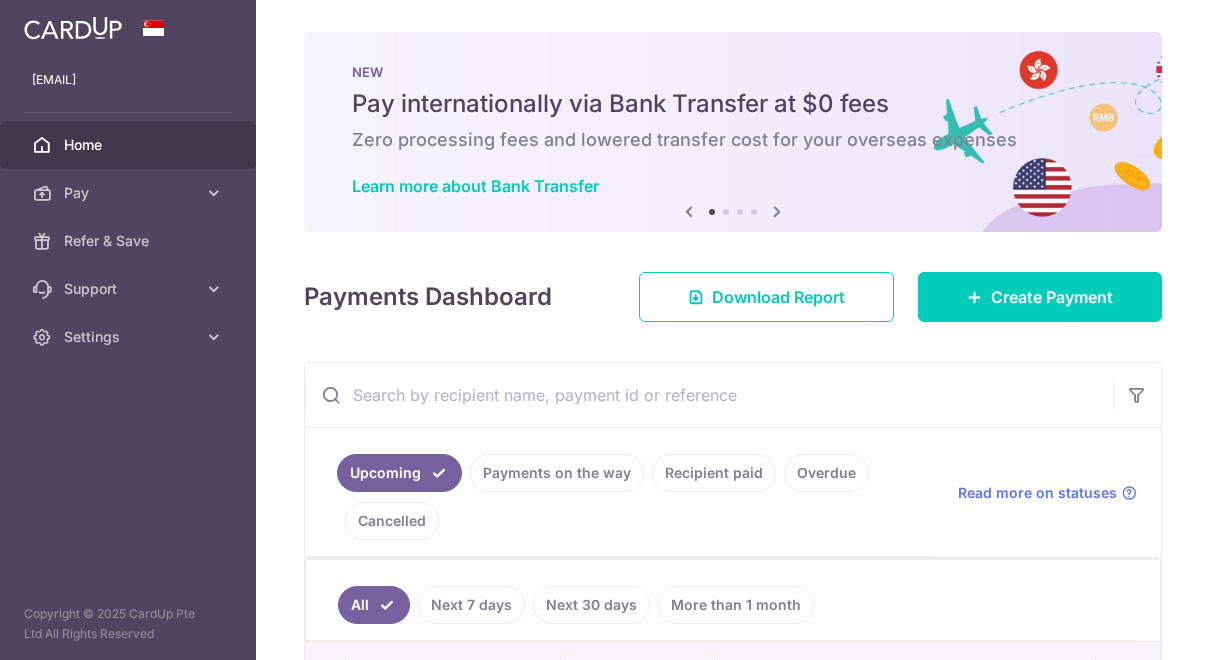 scroll, scrollTop: 0, scrollLeft: 0, axis: both 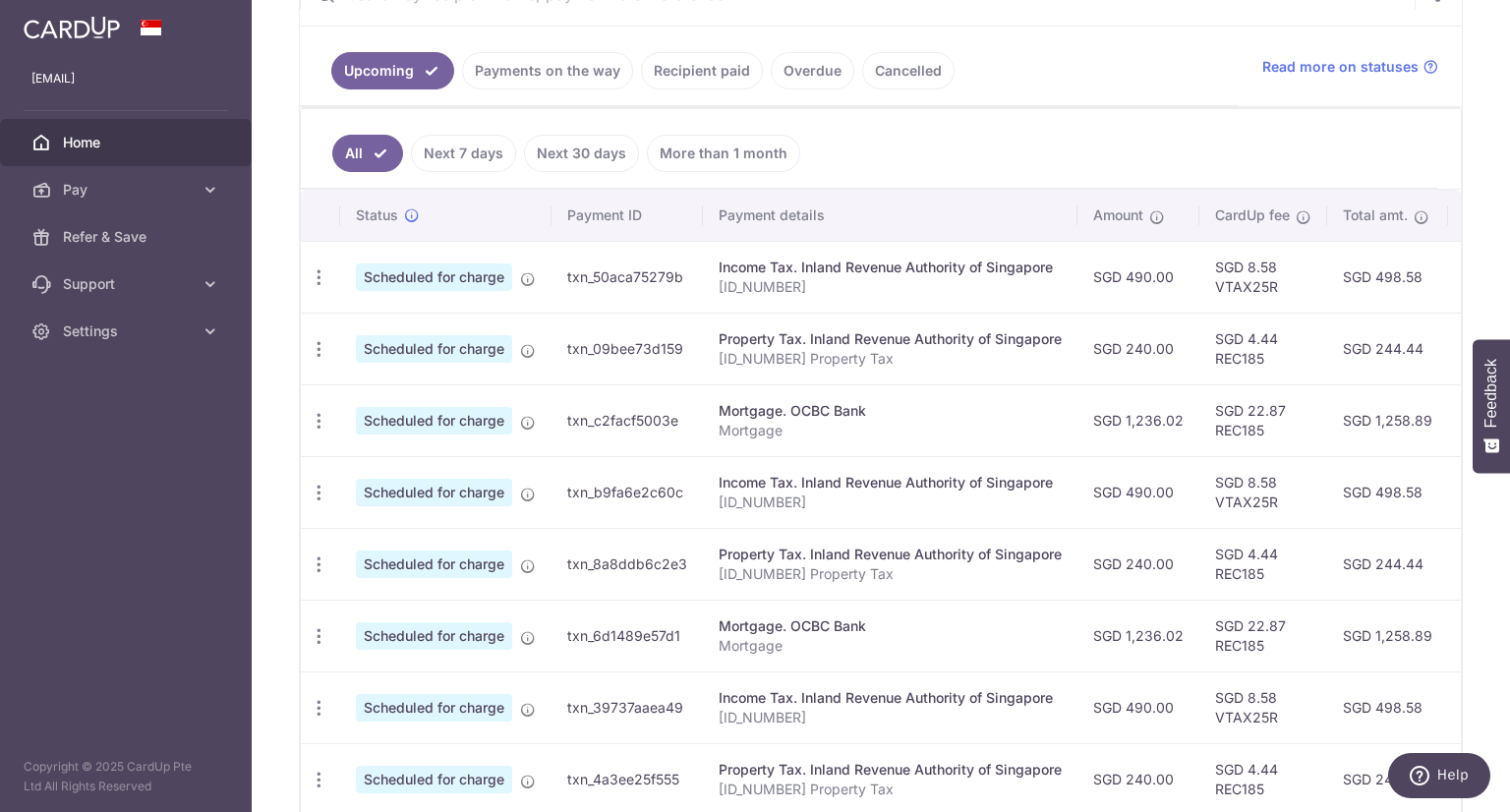 click on "More than 1 month" at bounding box center [724, 153] 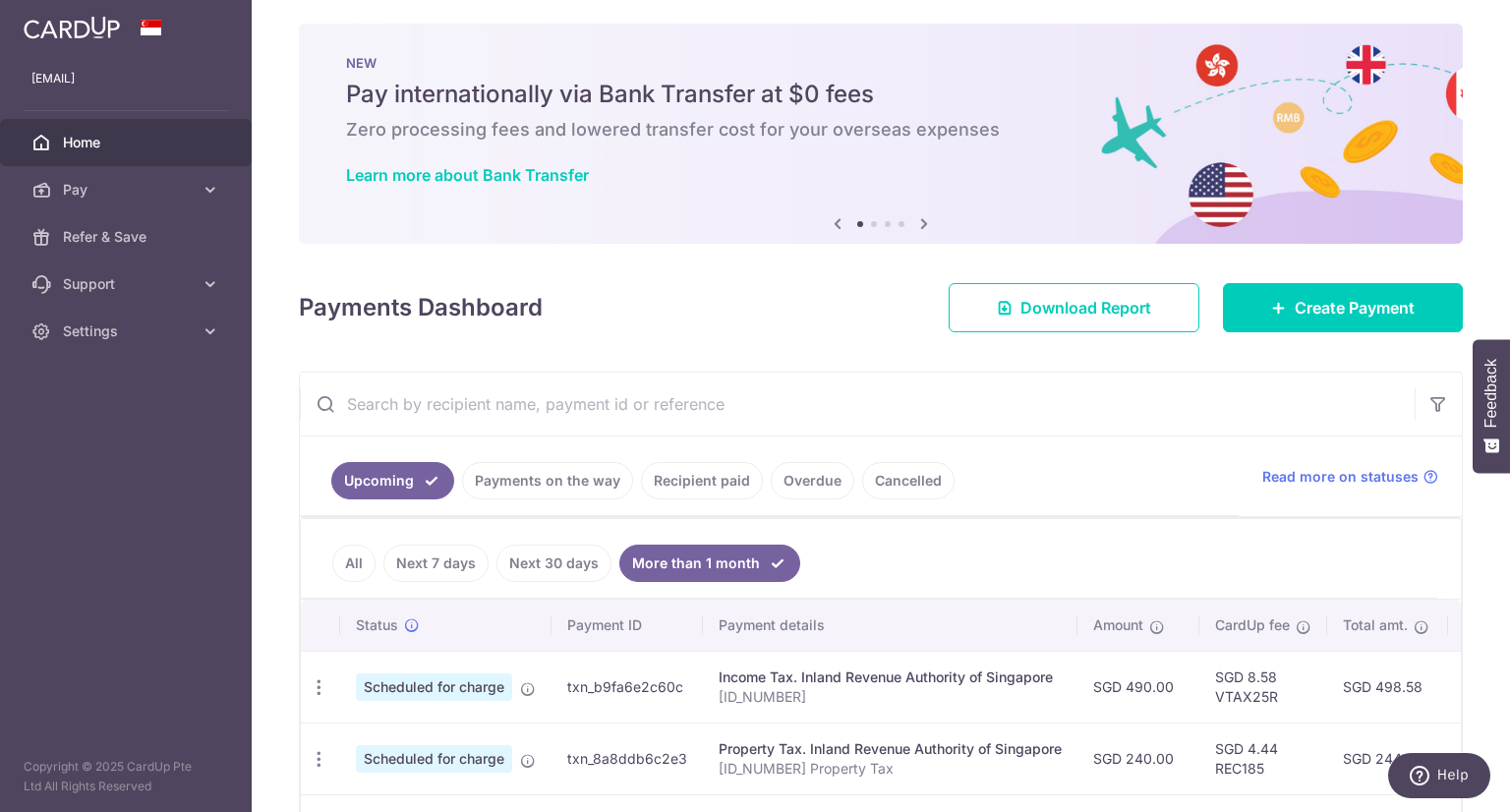 scroll, scrollTop: 418, scrollLeft: 0, axis: vertical 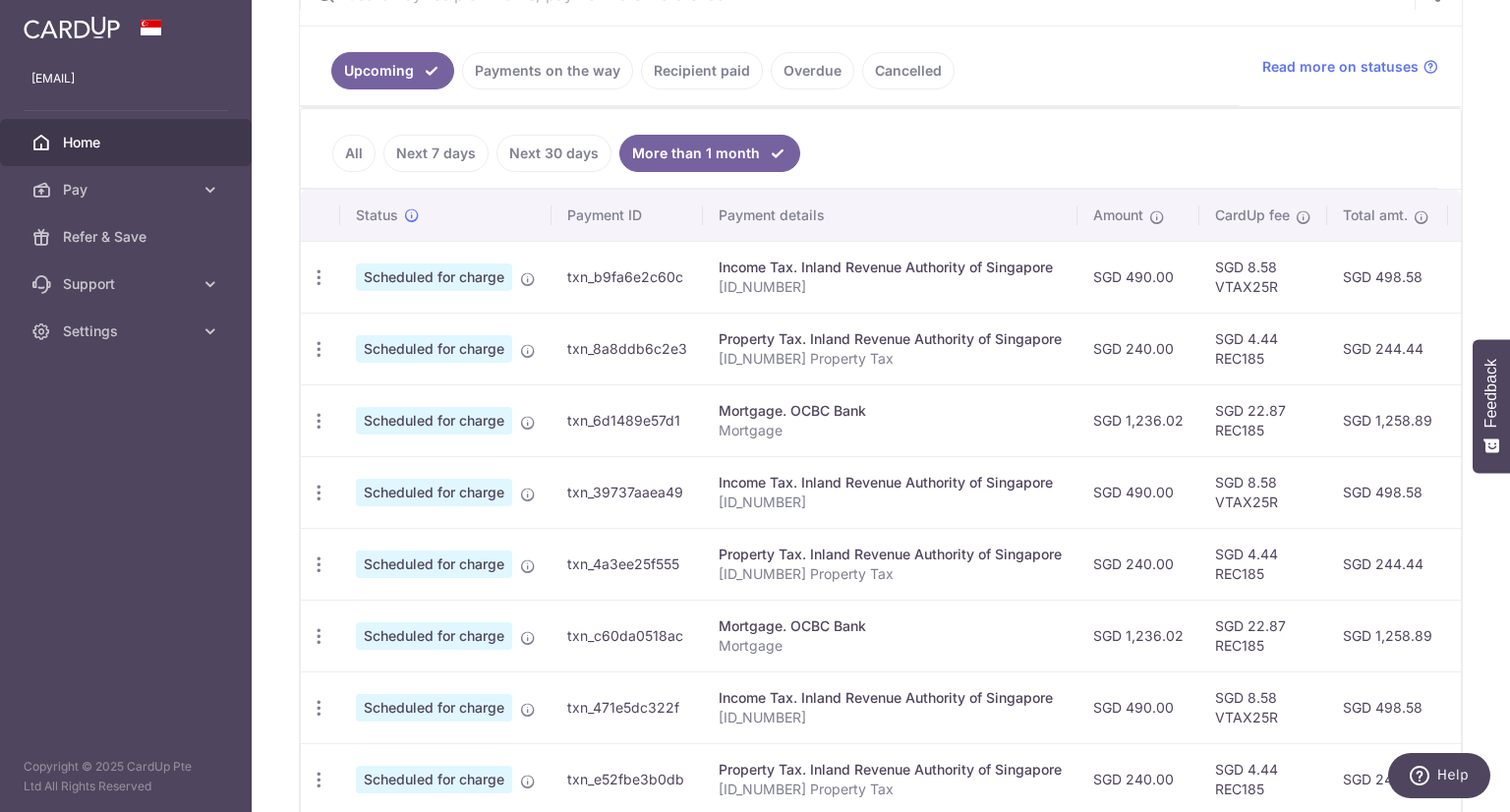 click on "Recipient paid" at bounding box center [702, 71] 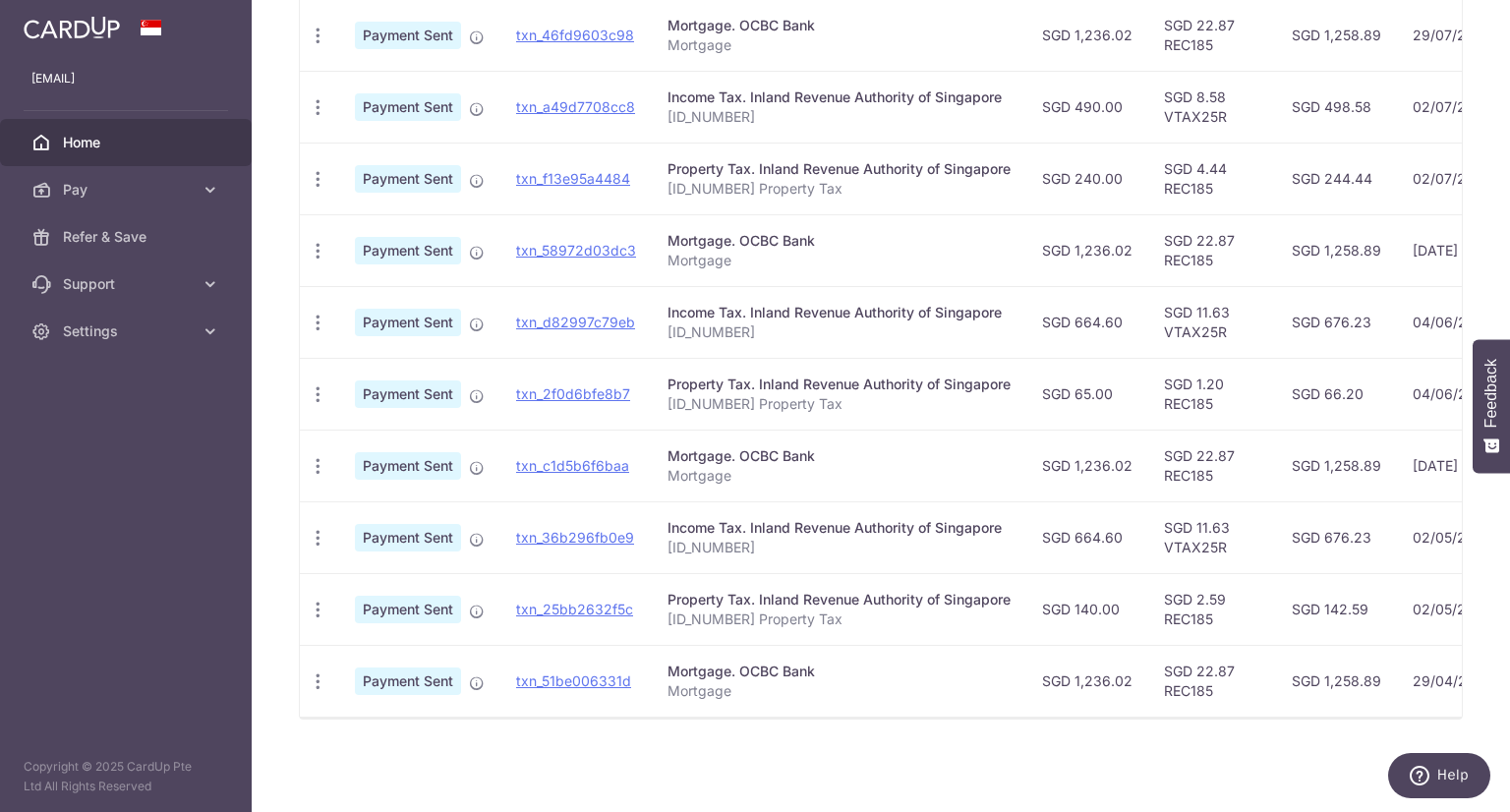scroll, scrollTop: 583, scrollLeft: 0, axis: vertical 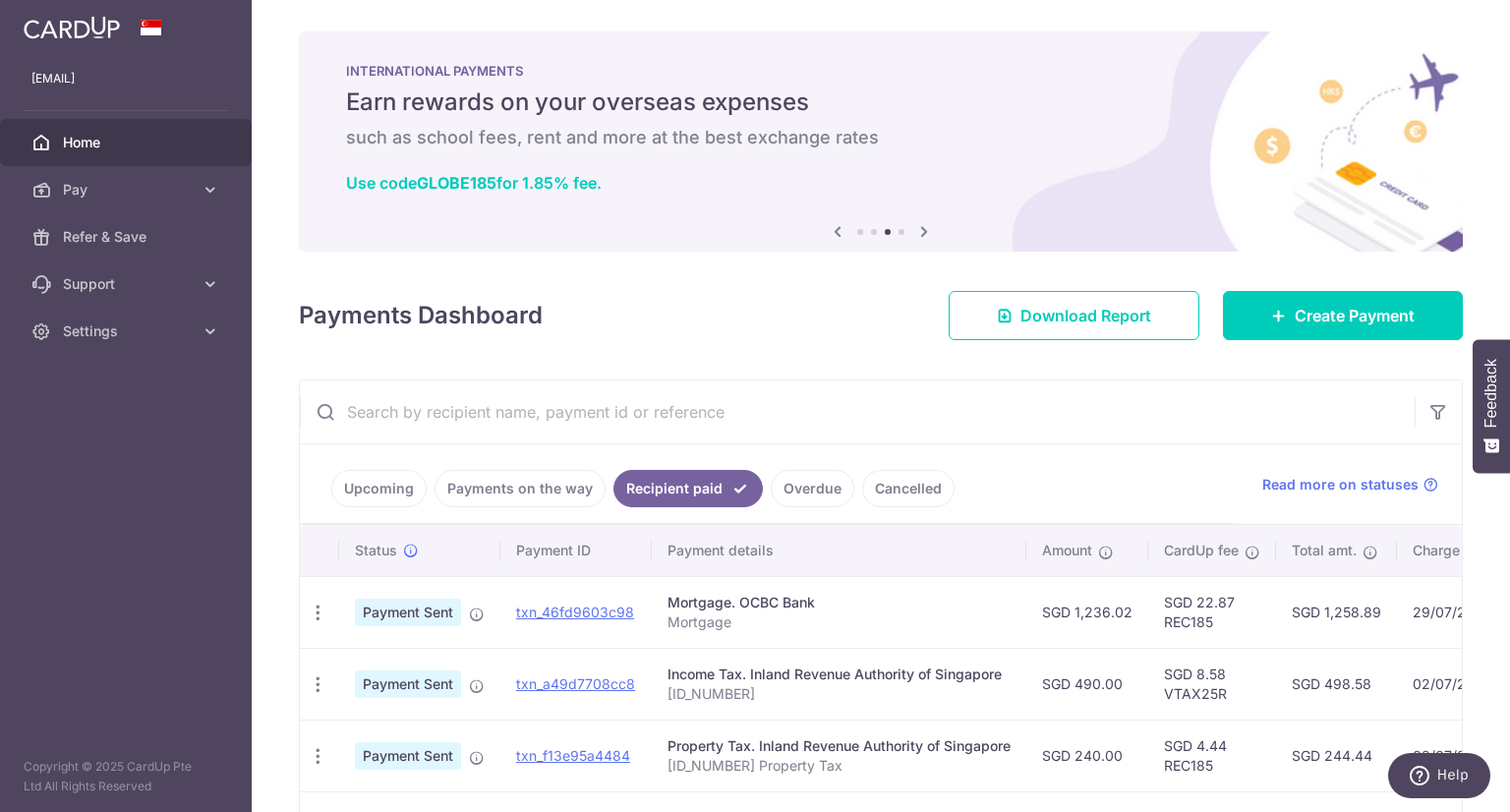 click on "Upcoming" at bounding box center (378, 489) 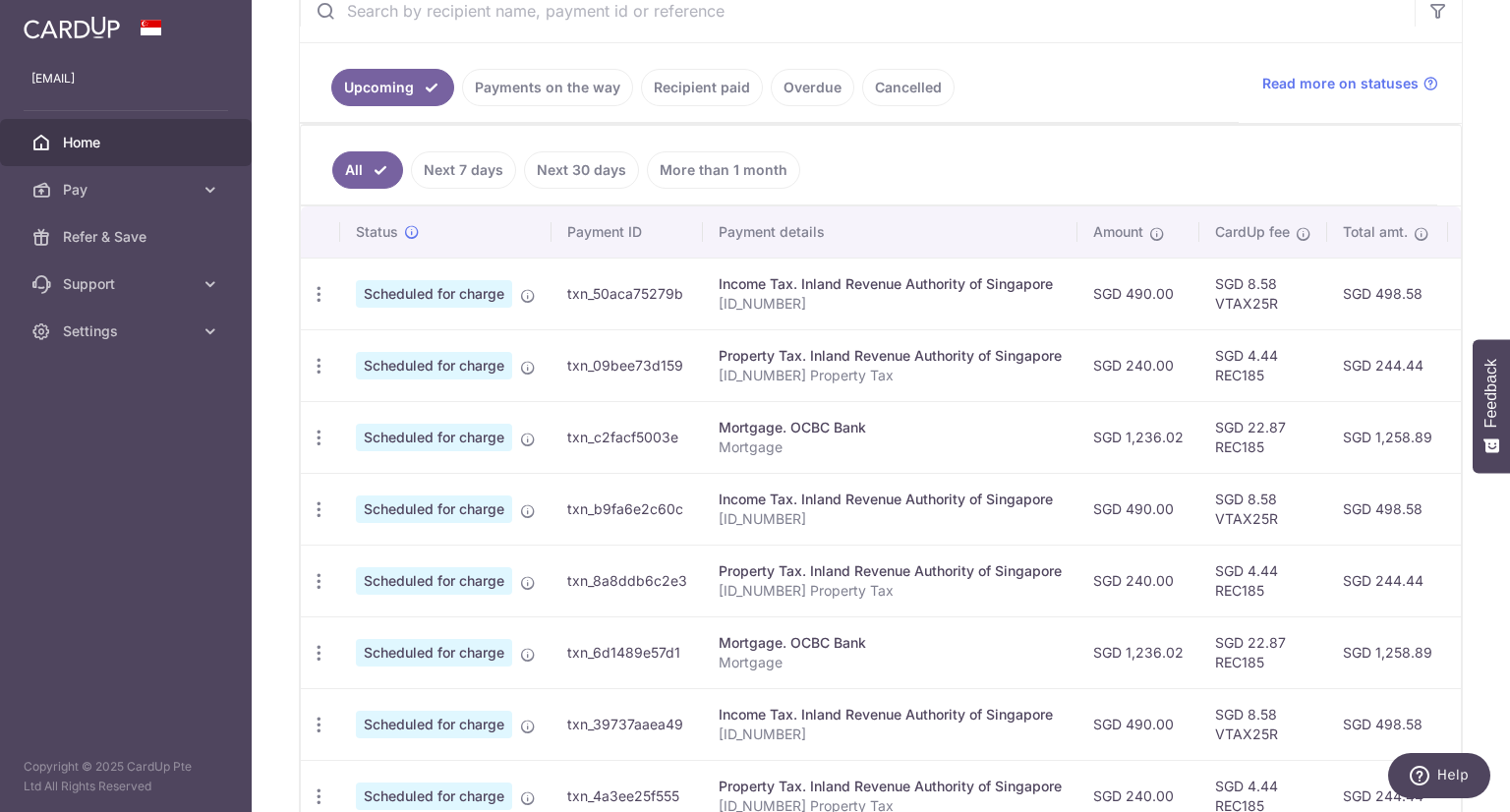 scroll, scrollTop: 499, scrollLeft: 0, axis: vertical 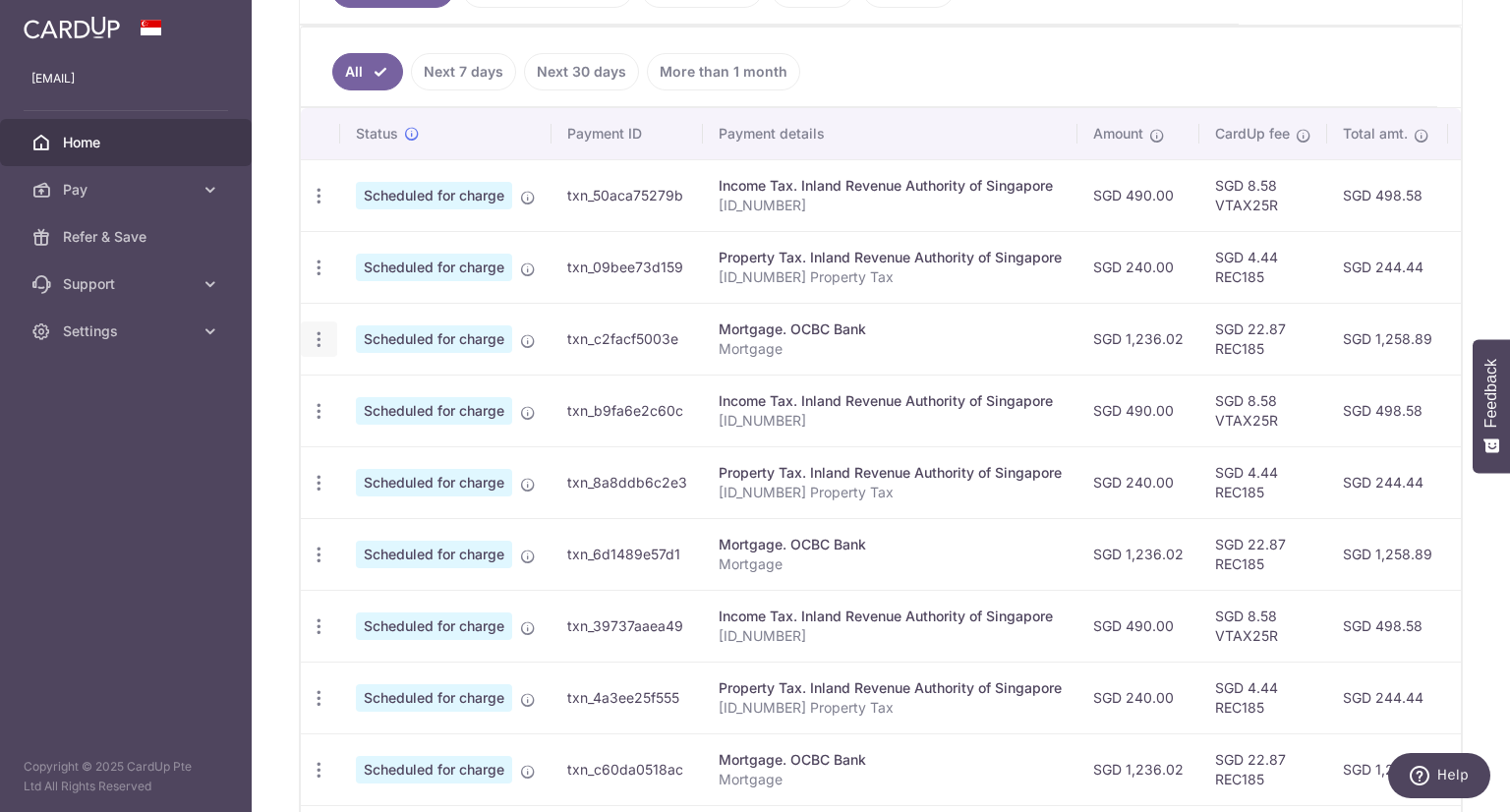 click at bounding box center [319, 196] 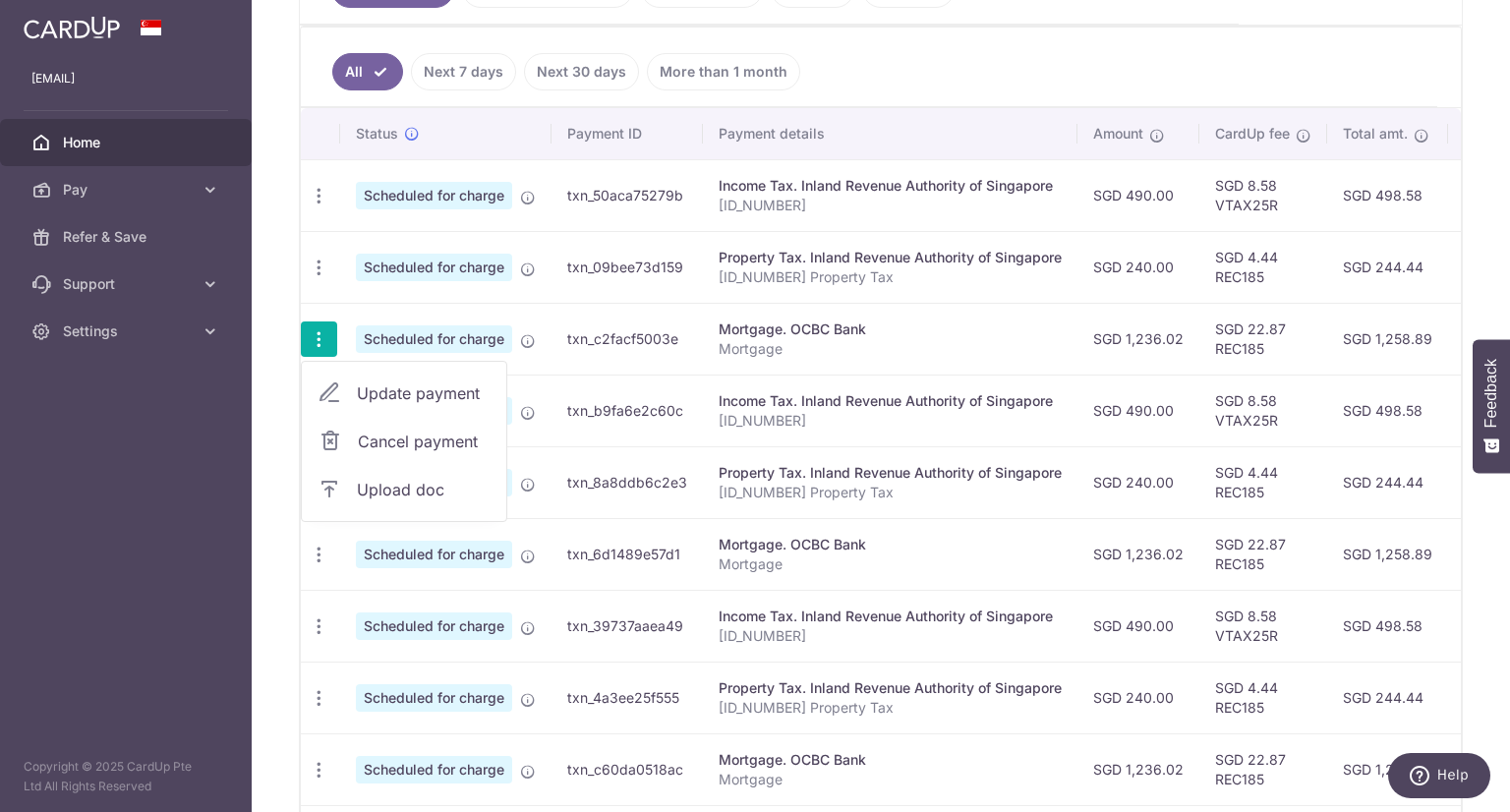click on "Update payment" at bounding box center (424, 393) 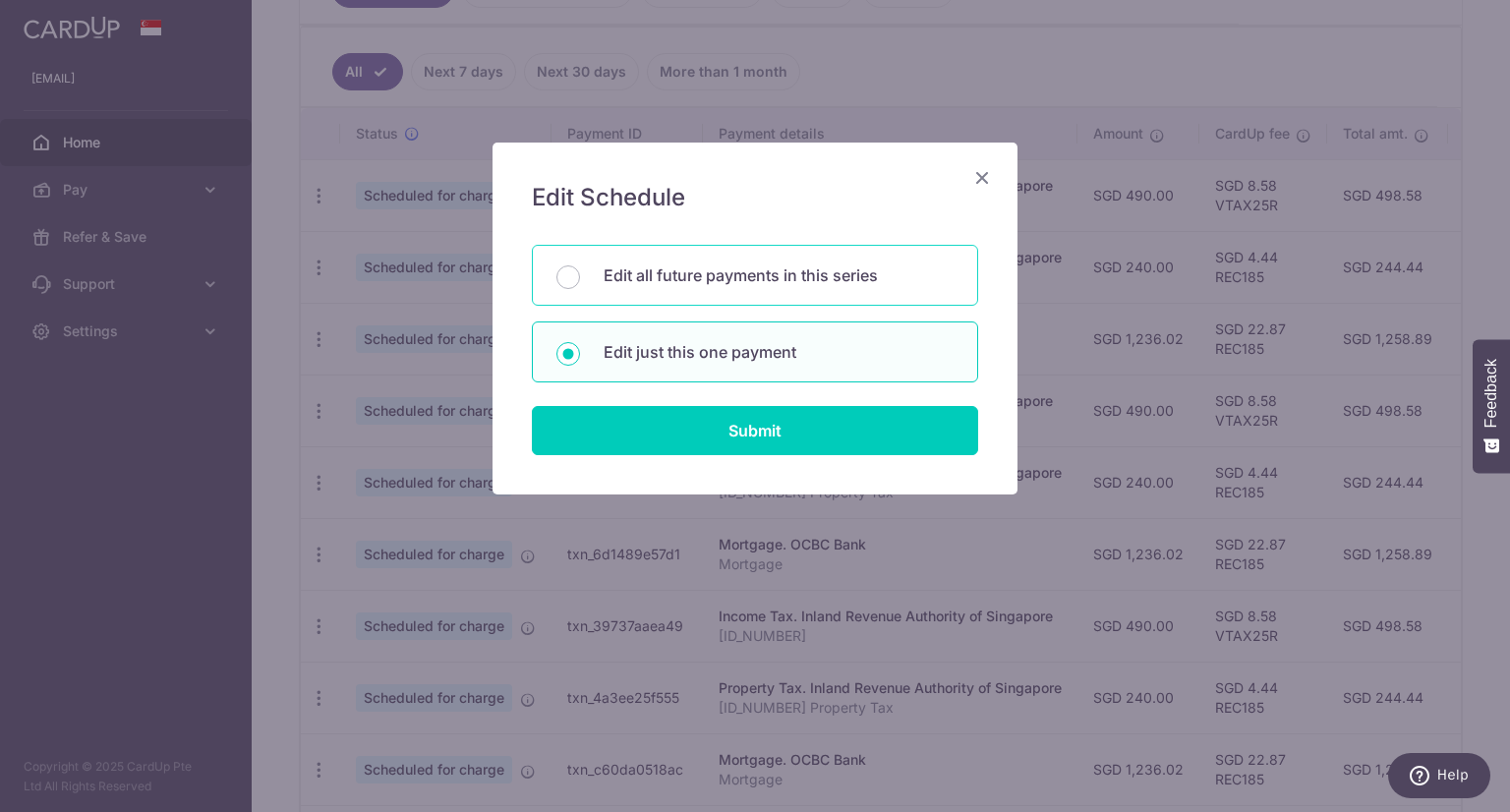 click on "Edit all future payments in this series" at bounding box center (755, 275) 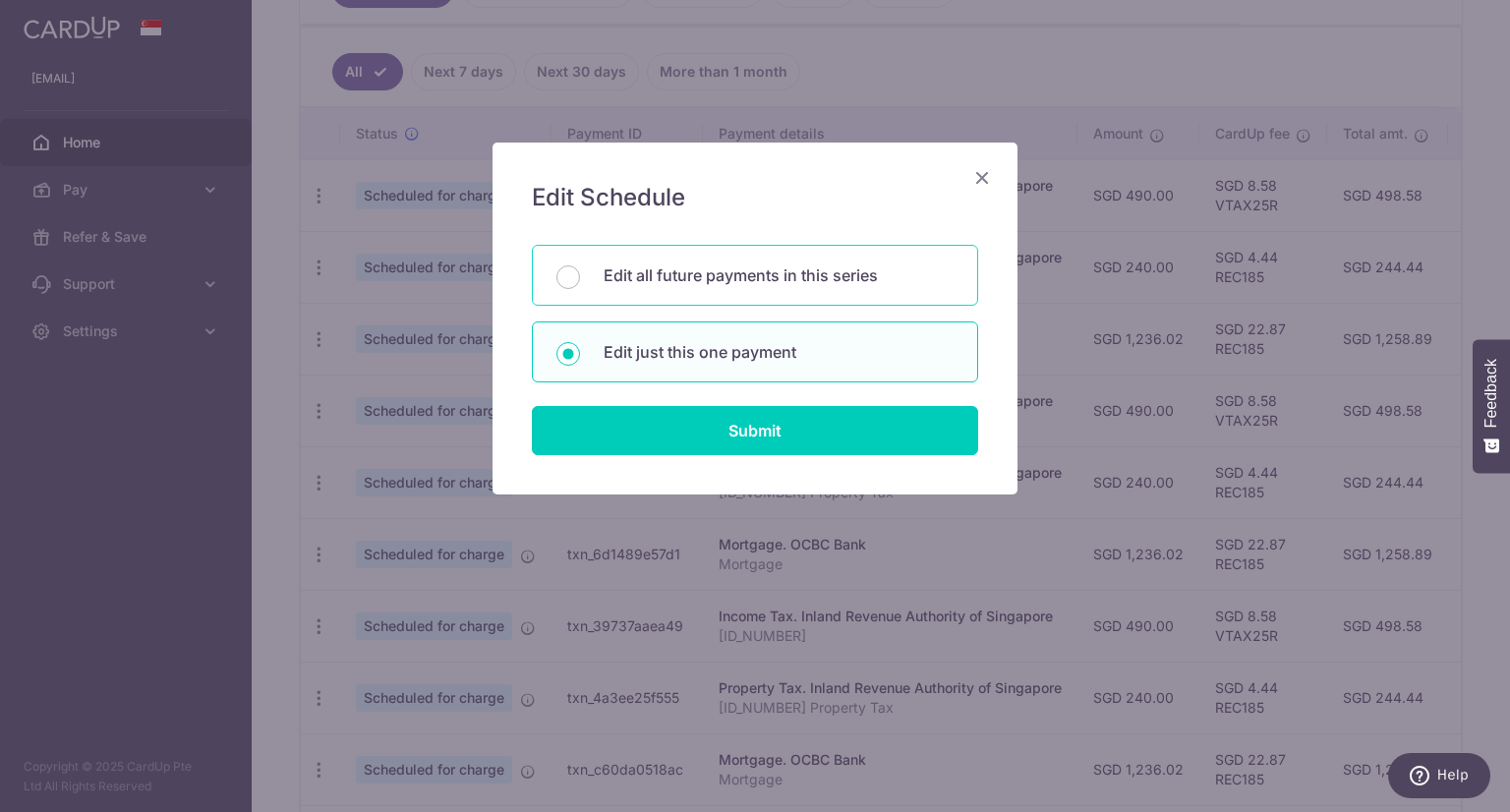radio on "true" 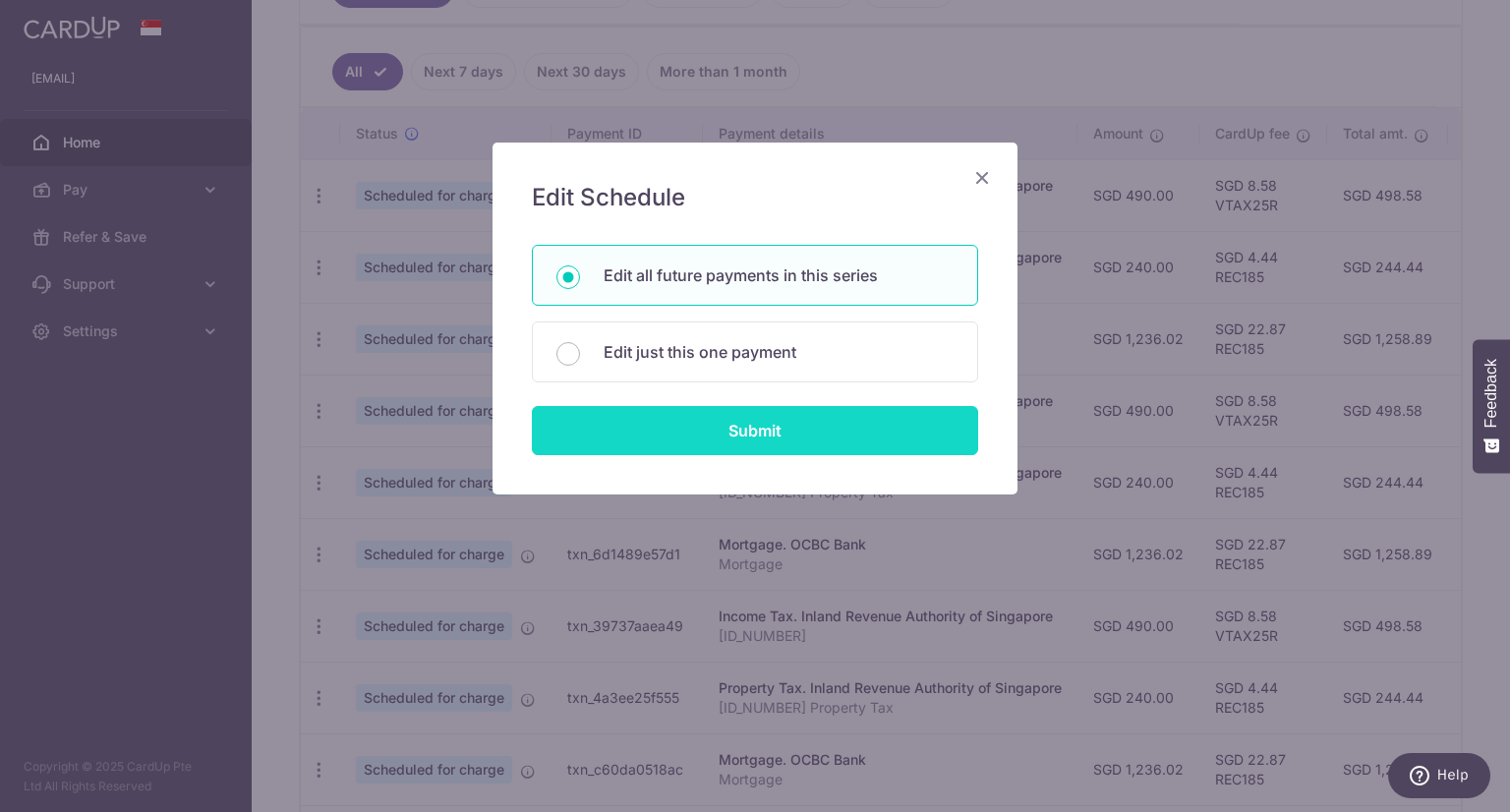 click on "Submit" at bounding box center [755, 431] 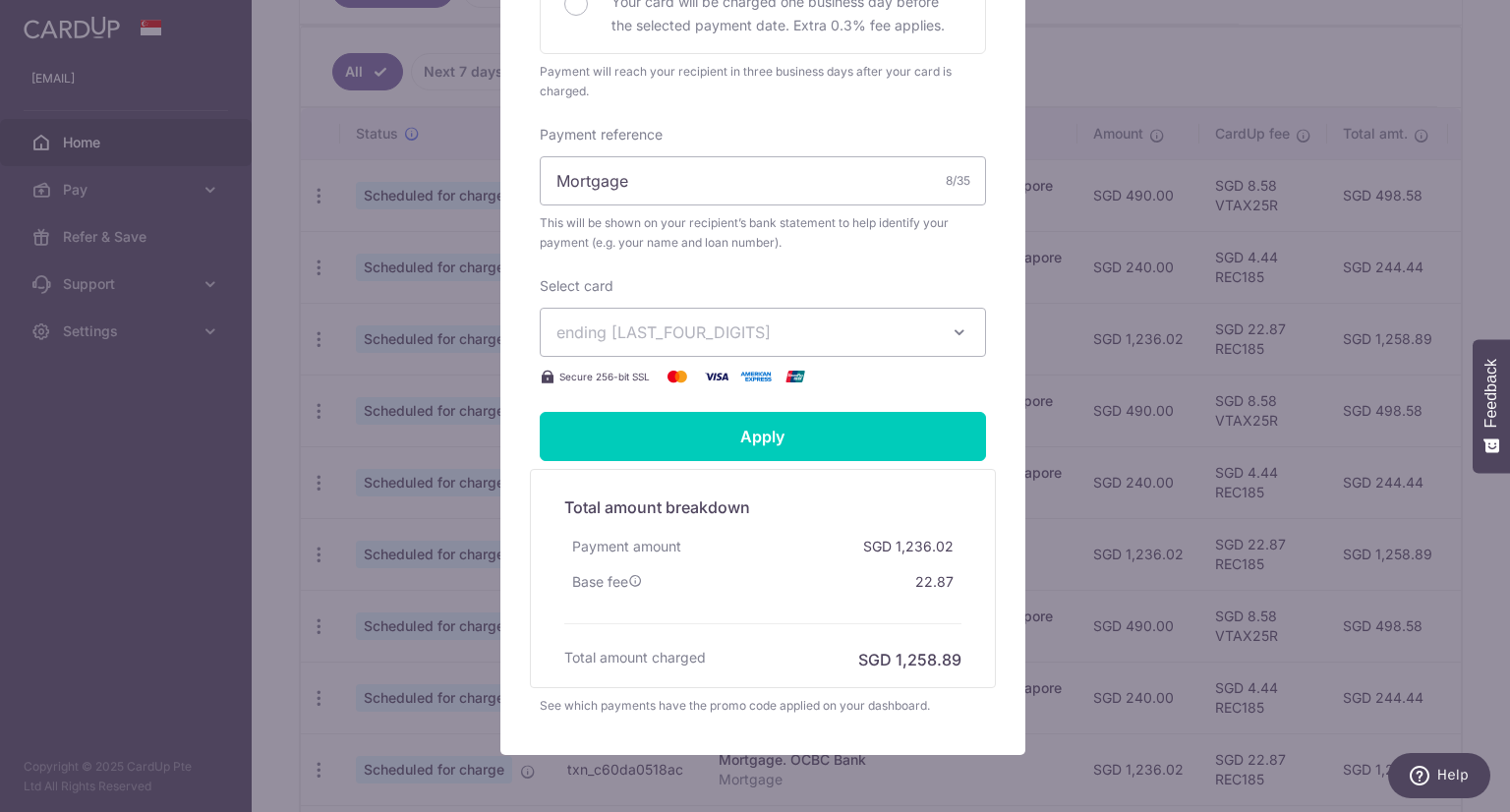 scroll, scrollTop: 590, scrollLeft: 0, axis: vertical 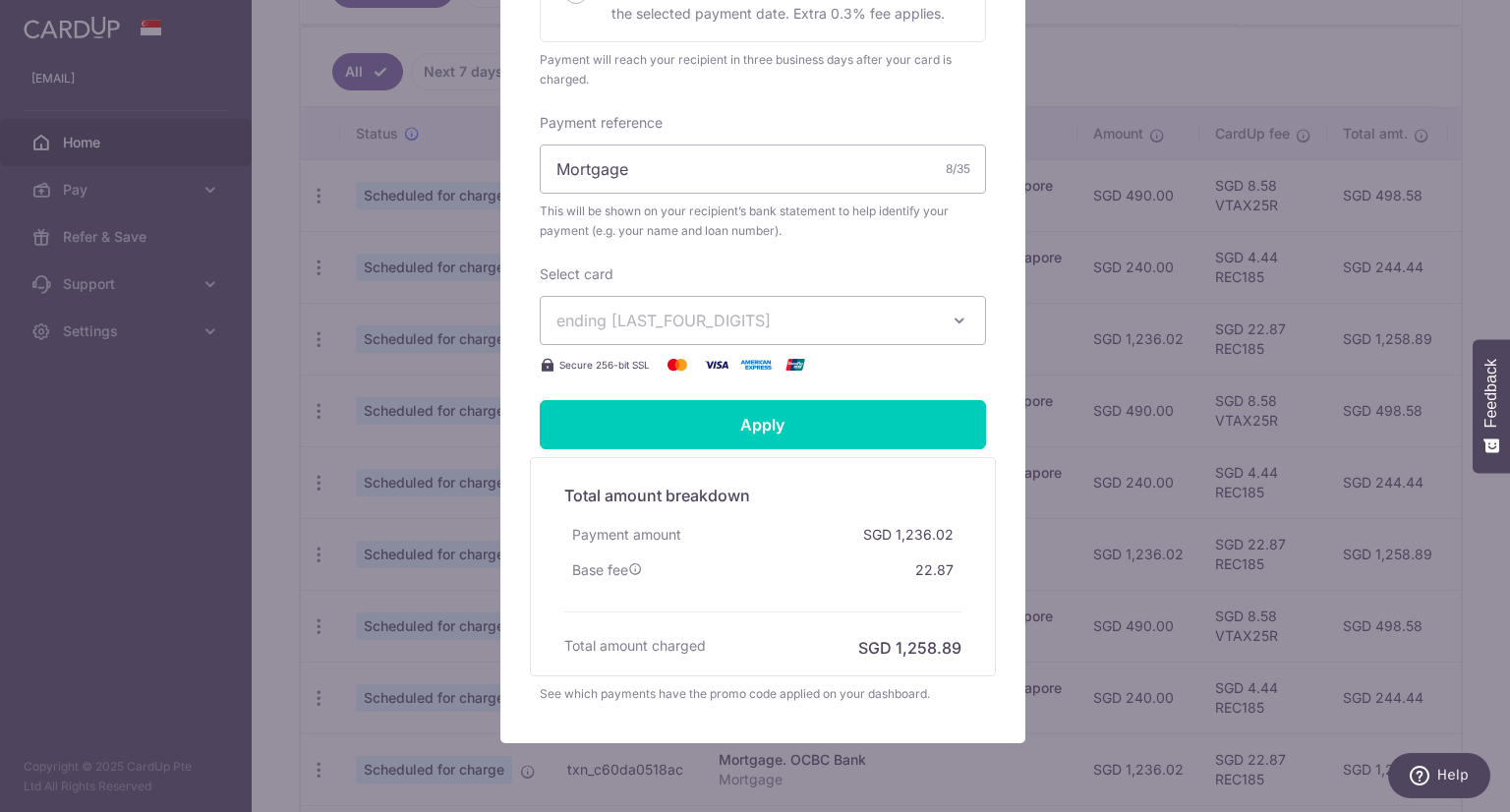 click on "ending 7001" at bounding box center [763, 320] 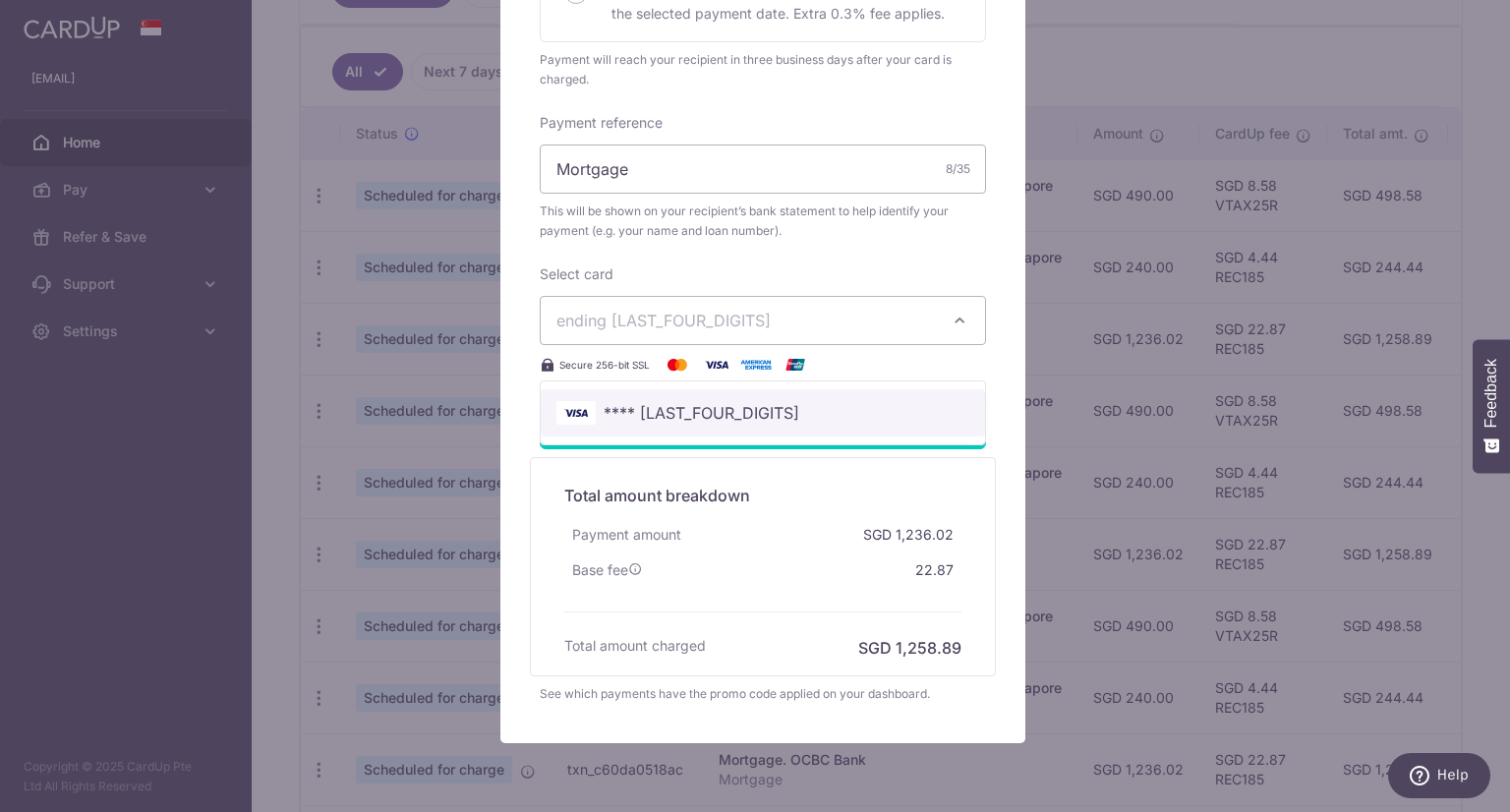 click on "**** 7001" at bounding box center [701, 413] 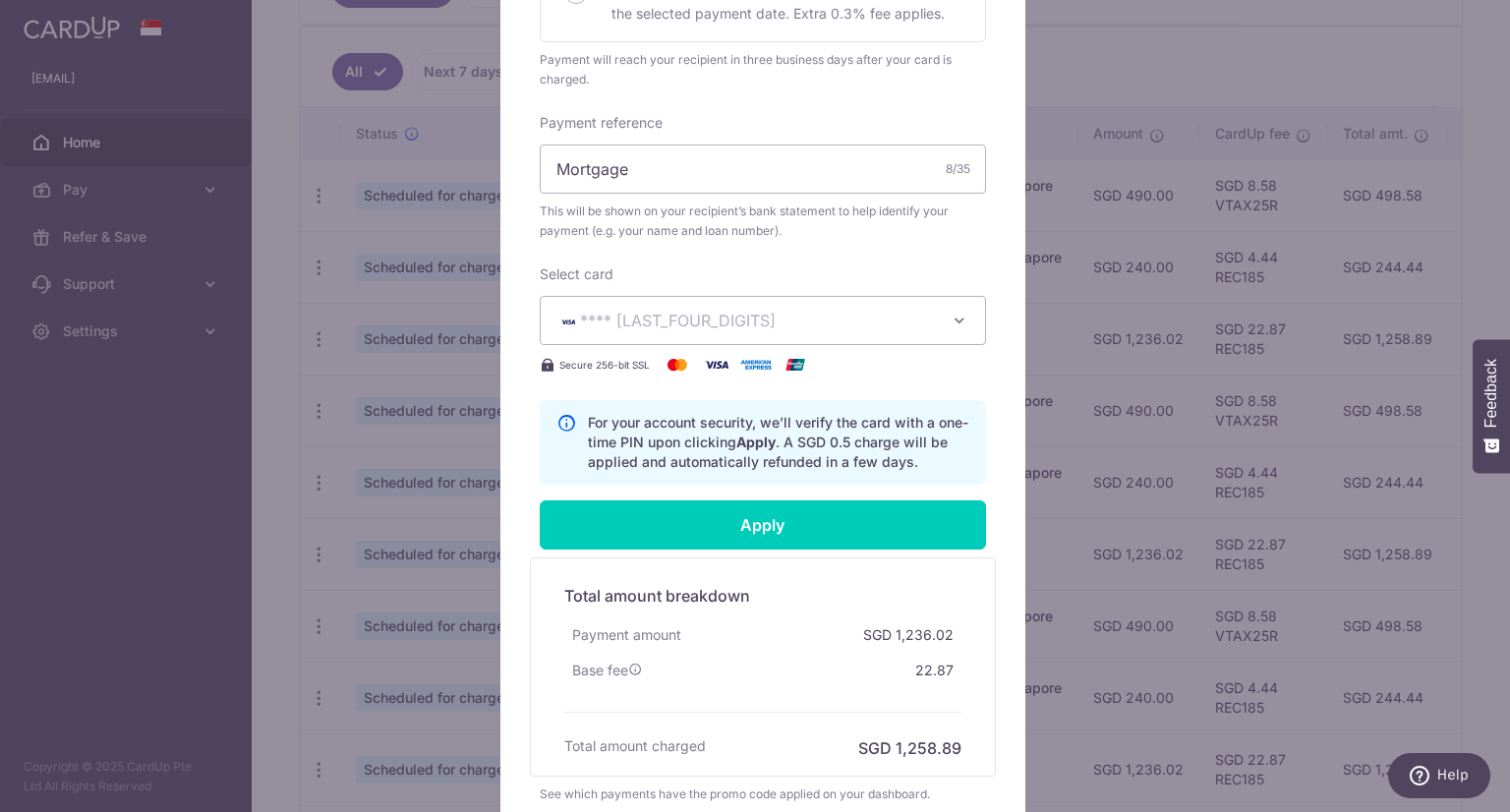 scroll, scrollTop: 197, scrollLeft: 0, axis: vertical 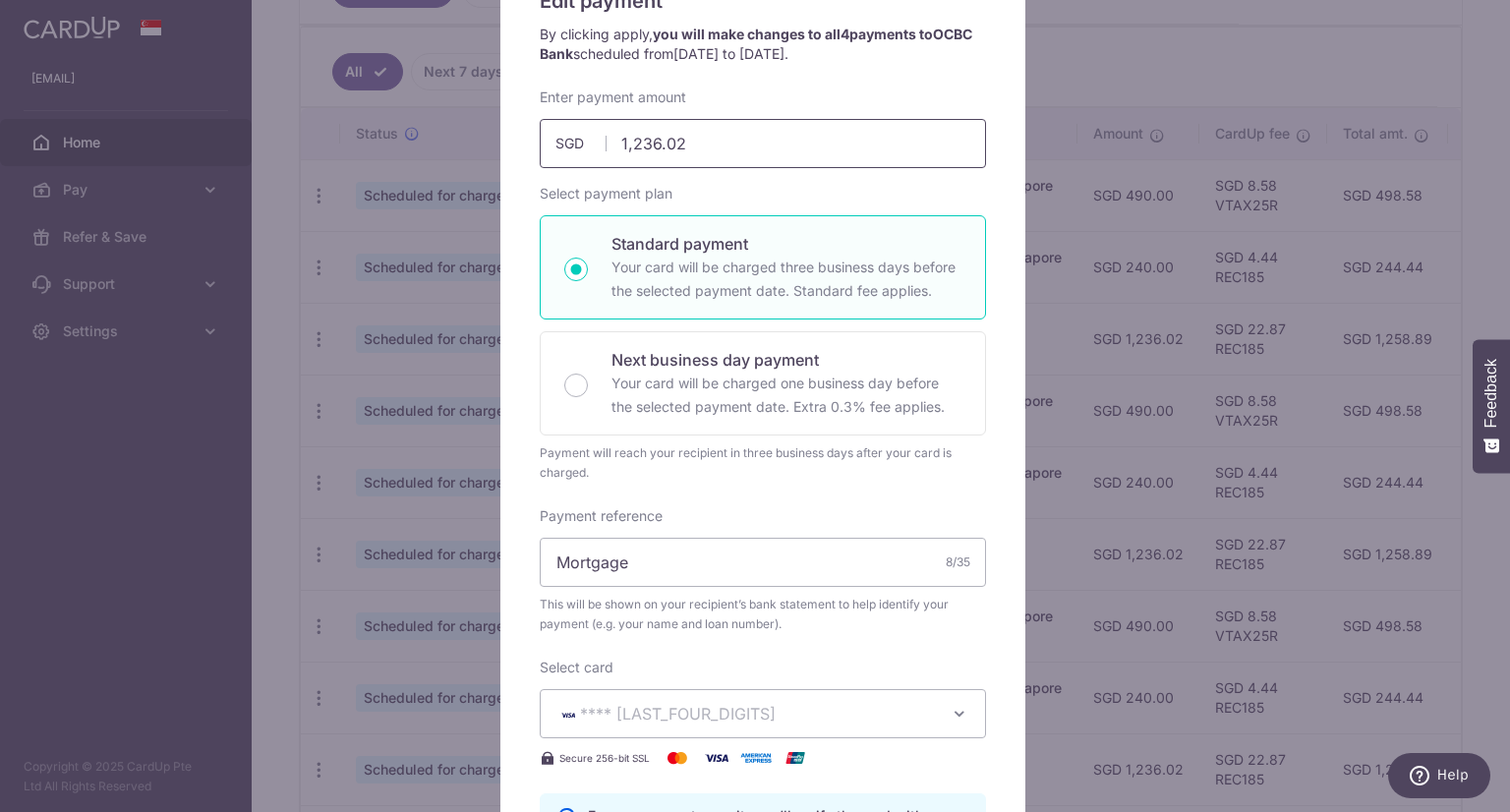click on "1,236.02" at bounding box center (763, 144) 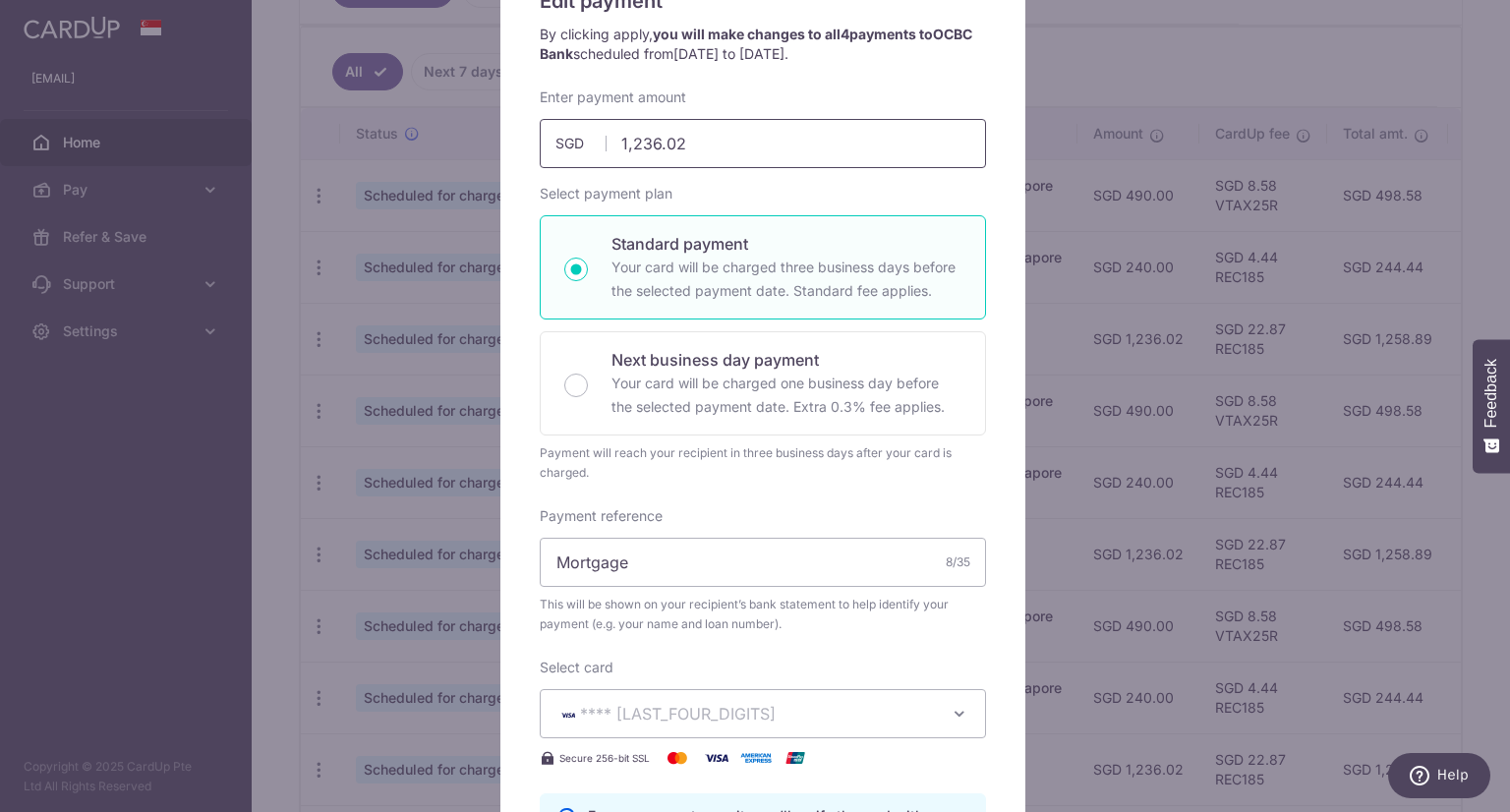 drag, startPoint x: 628, startPoint y: 143, endPoint x: 680, endPoint y: 145, distance: 52.03845 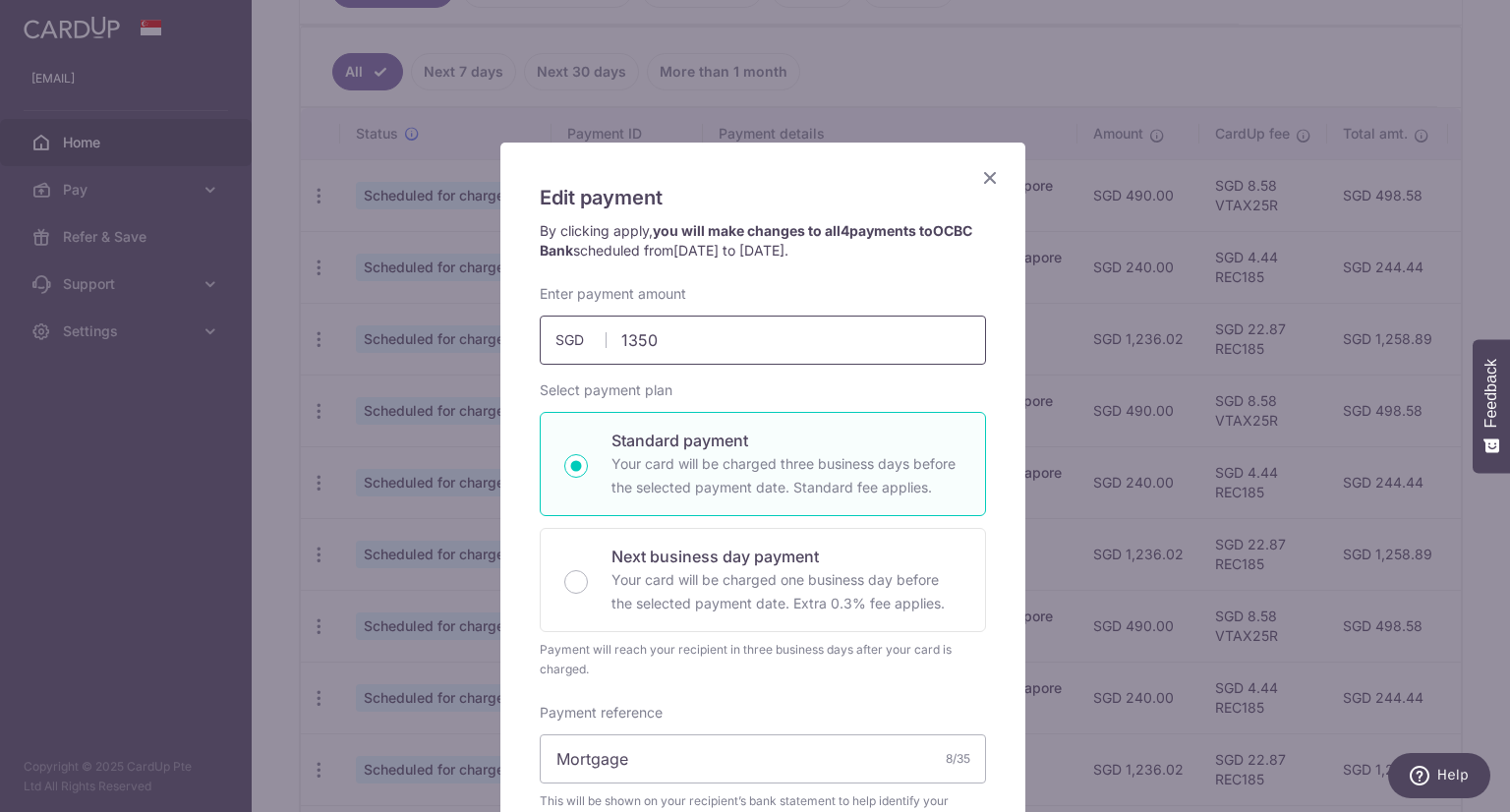 scroll, scrollTop: 492, scrollLeft: 0, axis: vertical 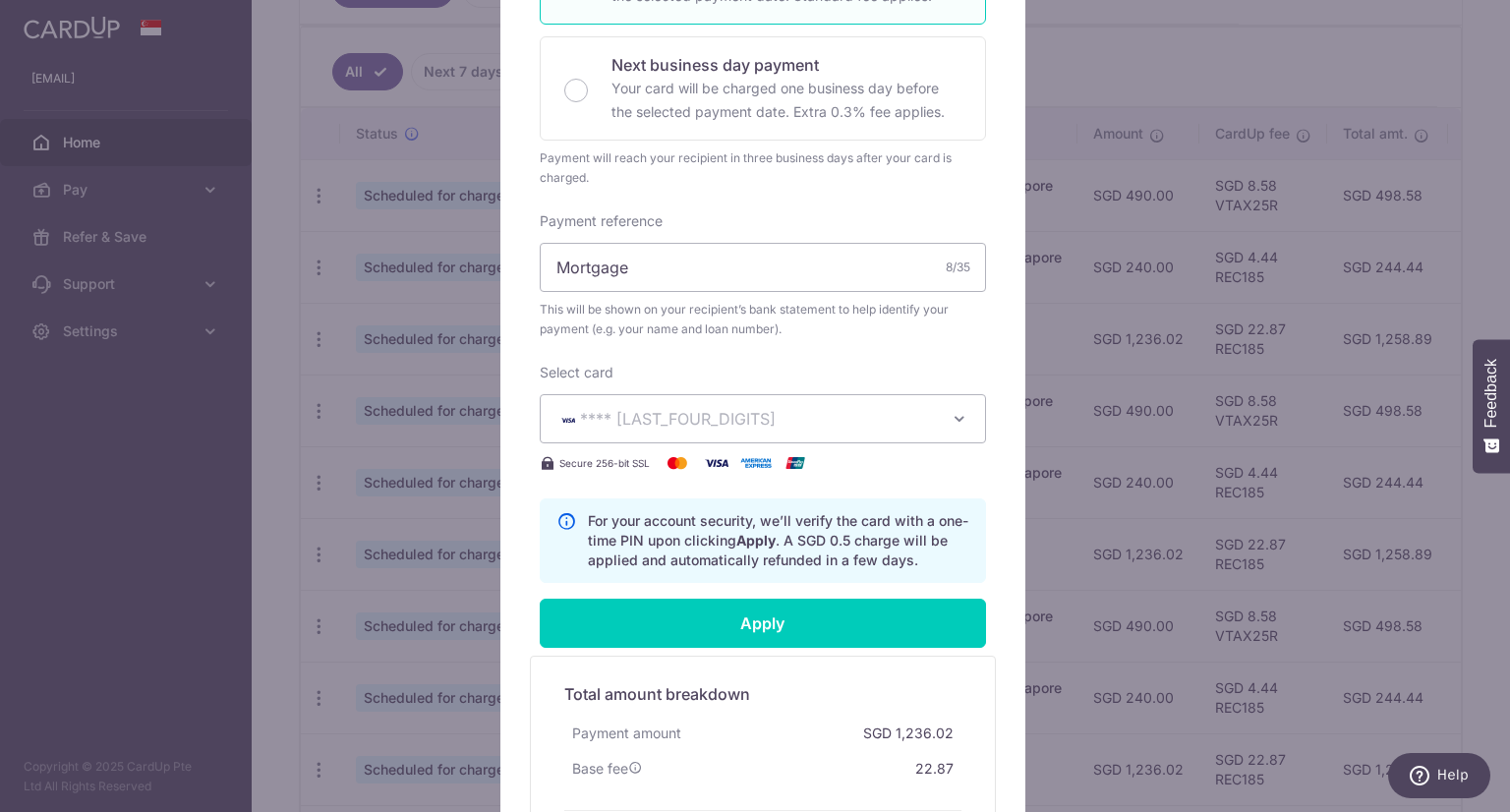 click on "Payment reference
Mortgage
8/35
This will be shown on your recipient’s bank statement to help identify your payment (e.g. your name and loan number)." at bounding box center [763, 275] 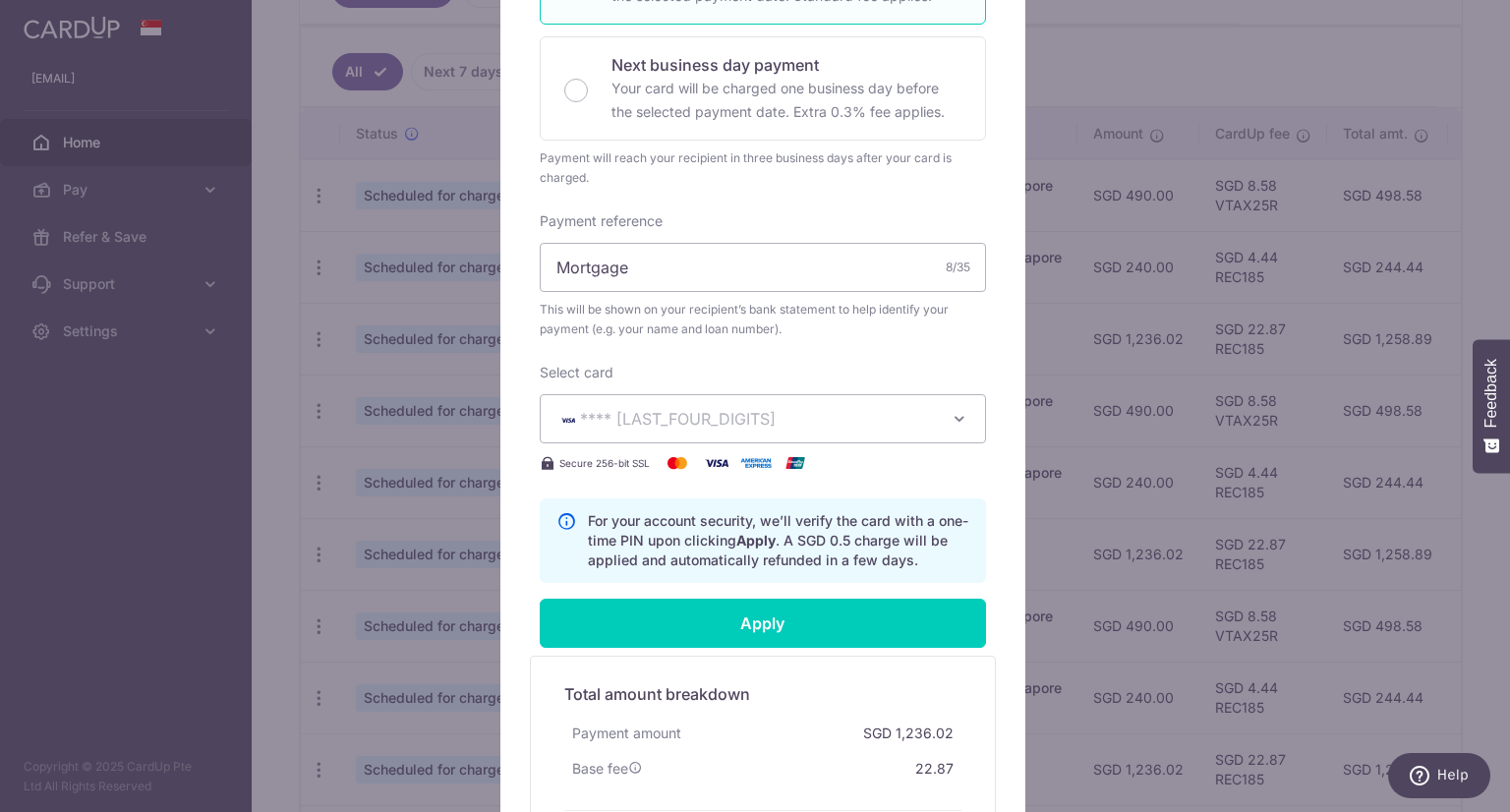 click at bounding box center (959, 419) 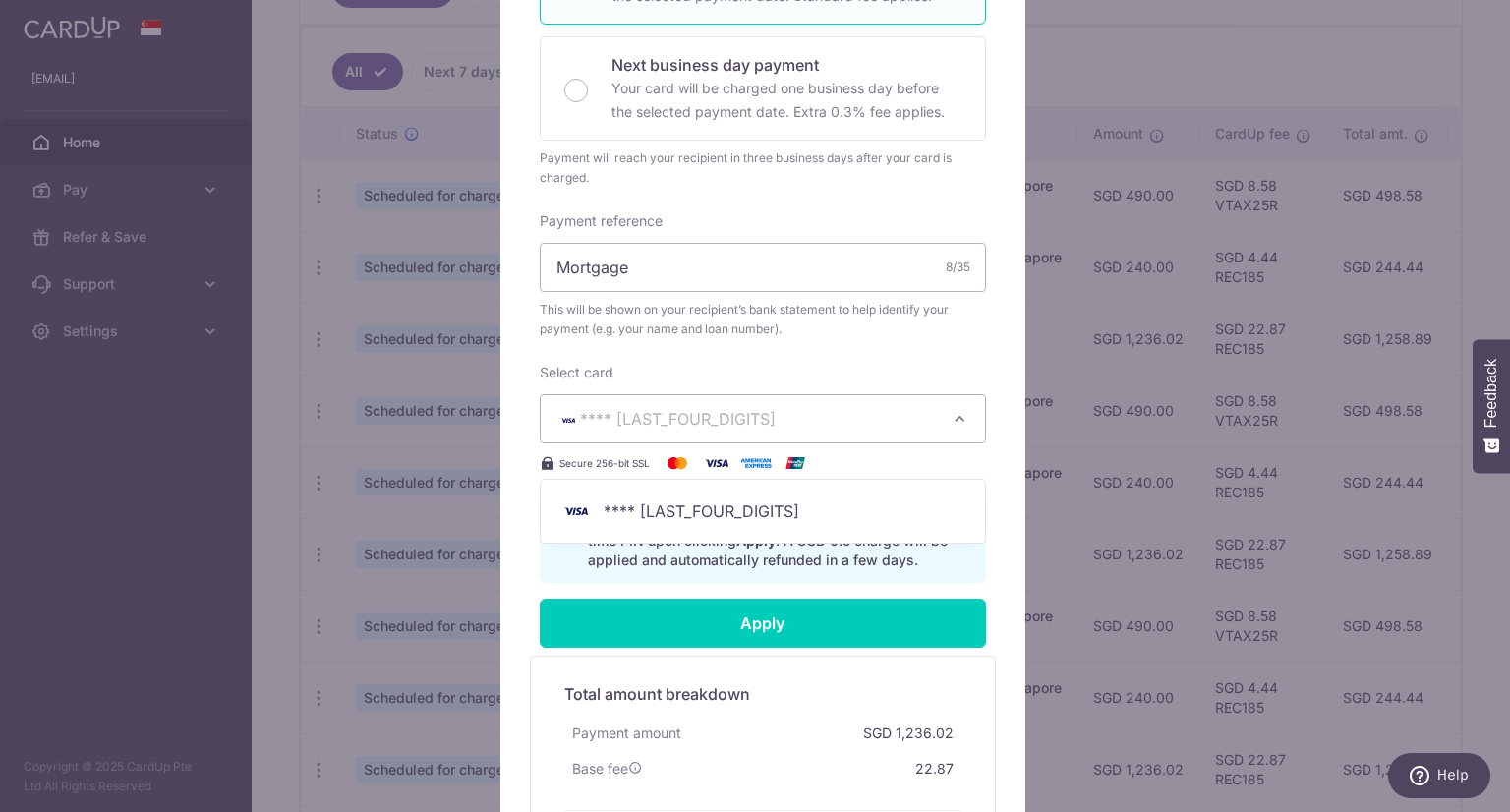 click at bounding box center [959, 419] 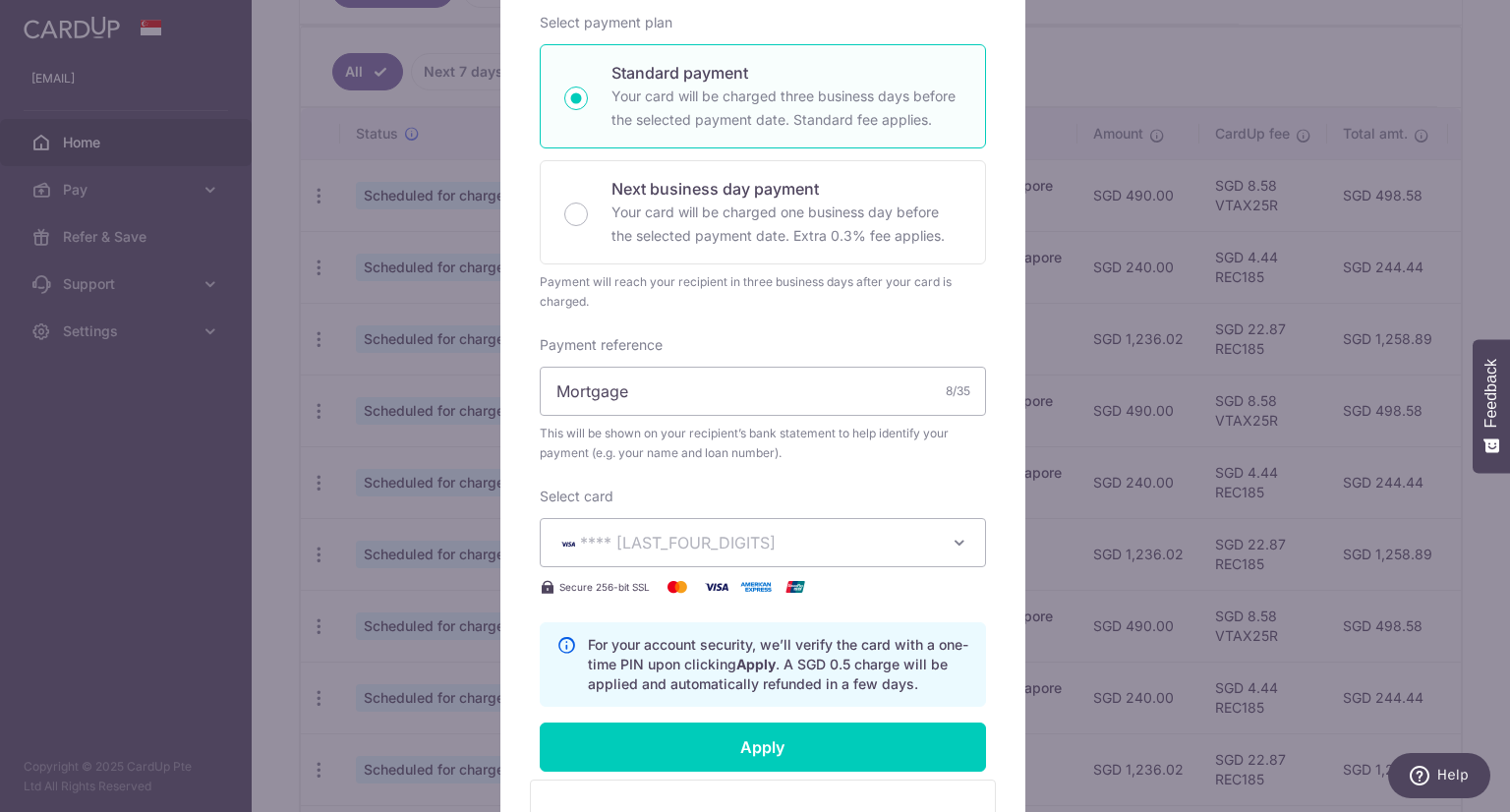 scroll, scrollTop: 0, scrollLeft: 0, axis: both 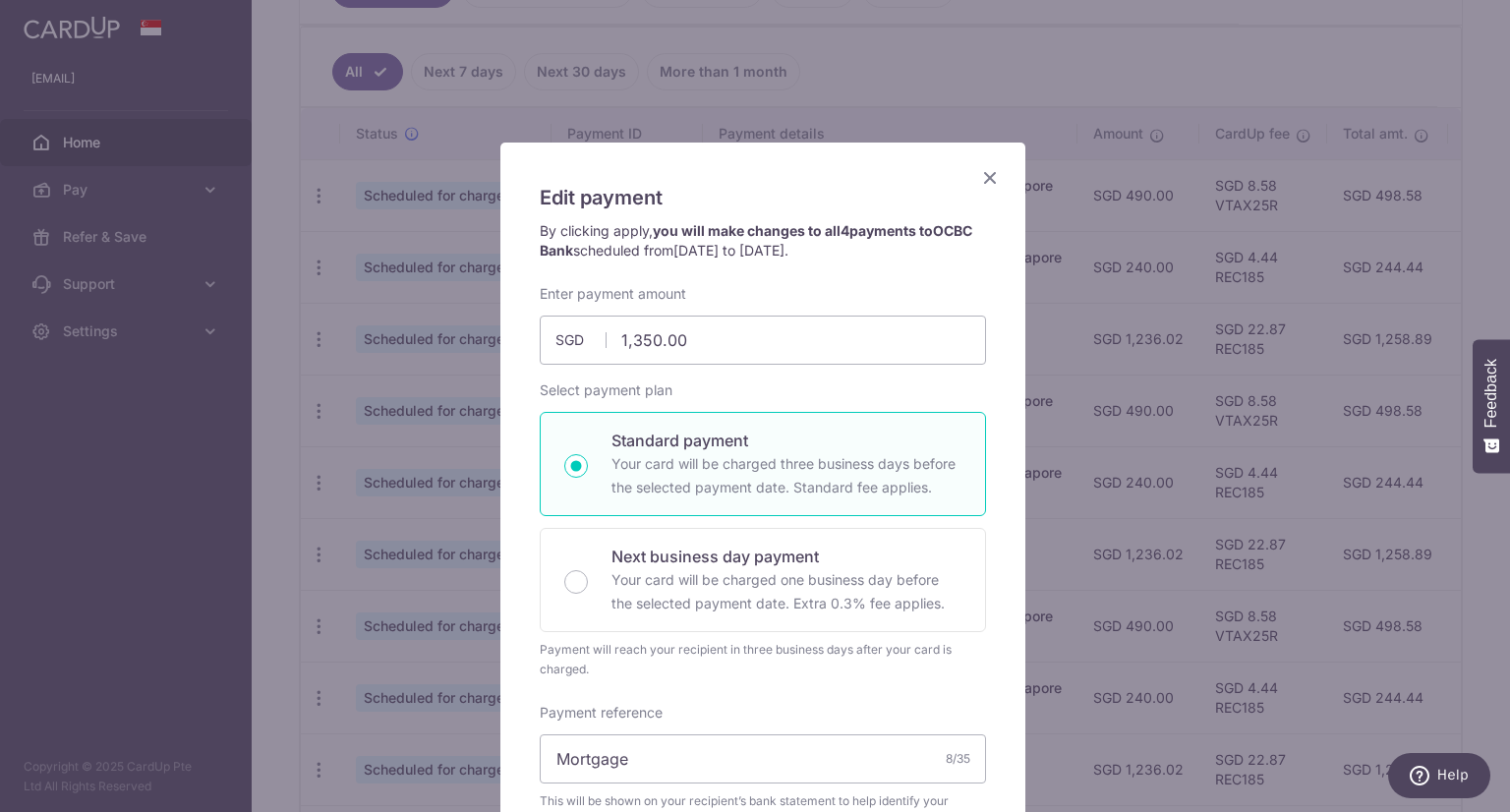 click on "By clicking apply,  you will make changes to all  4  payments to  OCBC Bank  scheduled from
02/09/2025 to 02/12/2025 ." at bounding box center (763, 241) 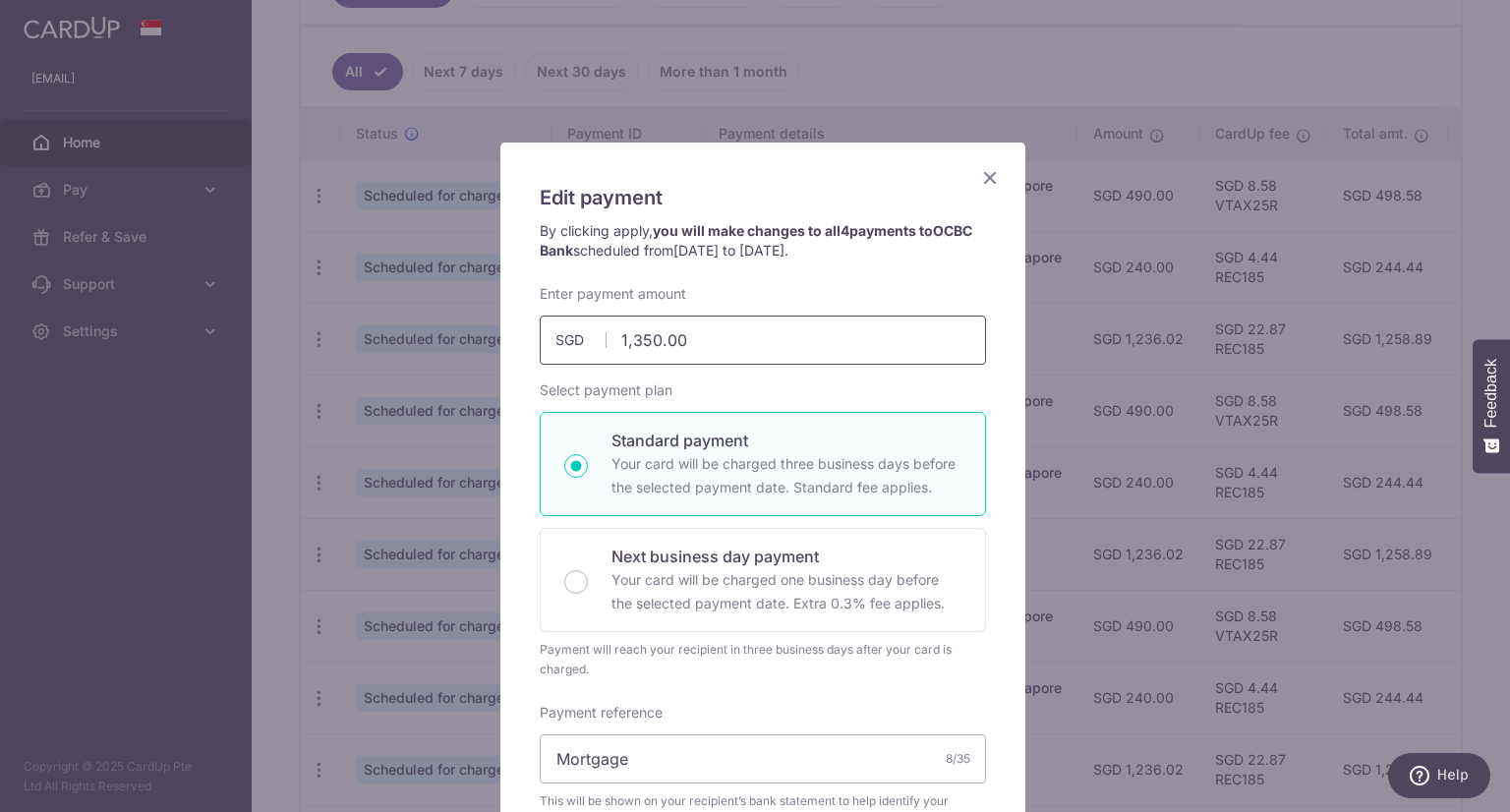 click on "1,350.00" at bounding box center (763, 340) 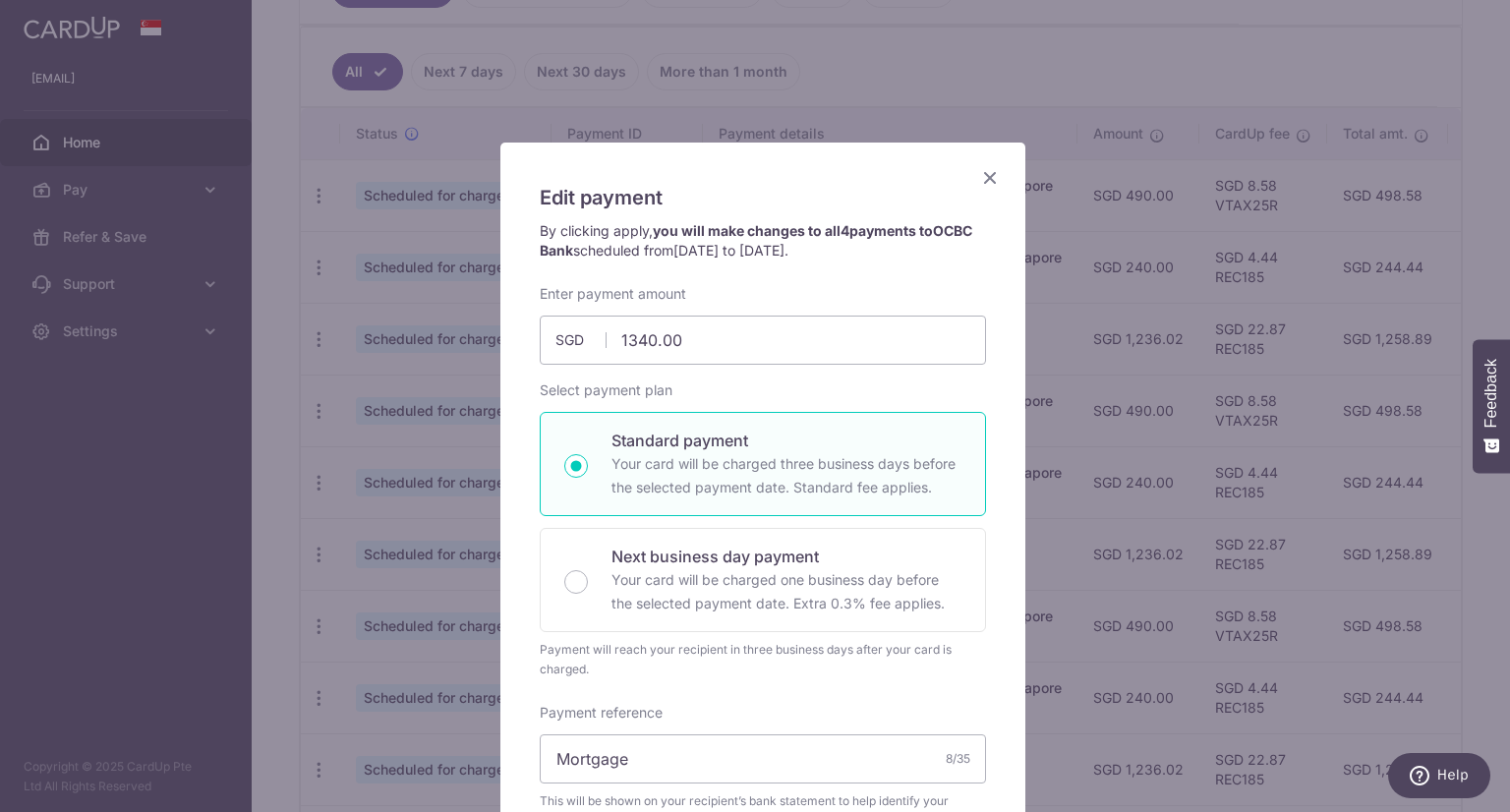 type on "1,340.00" 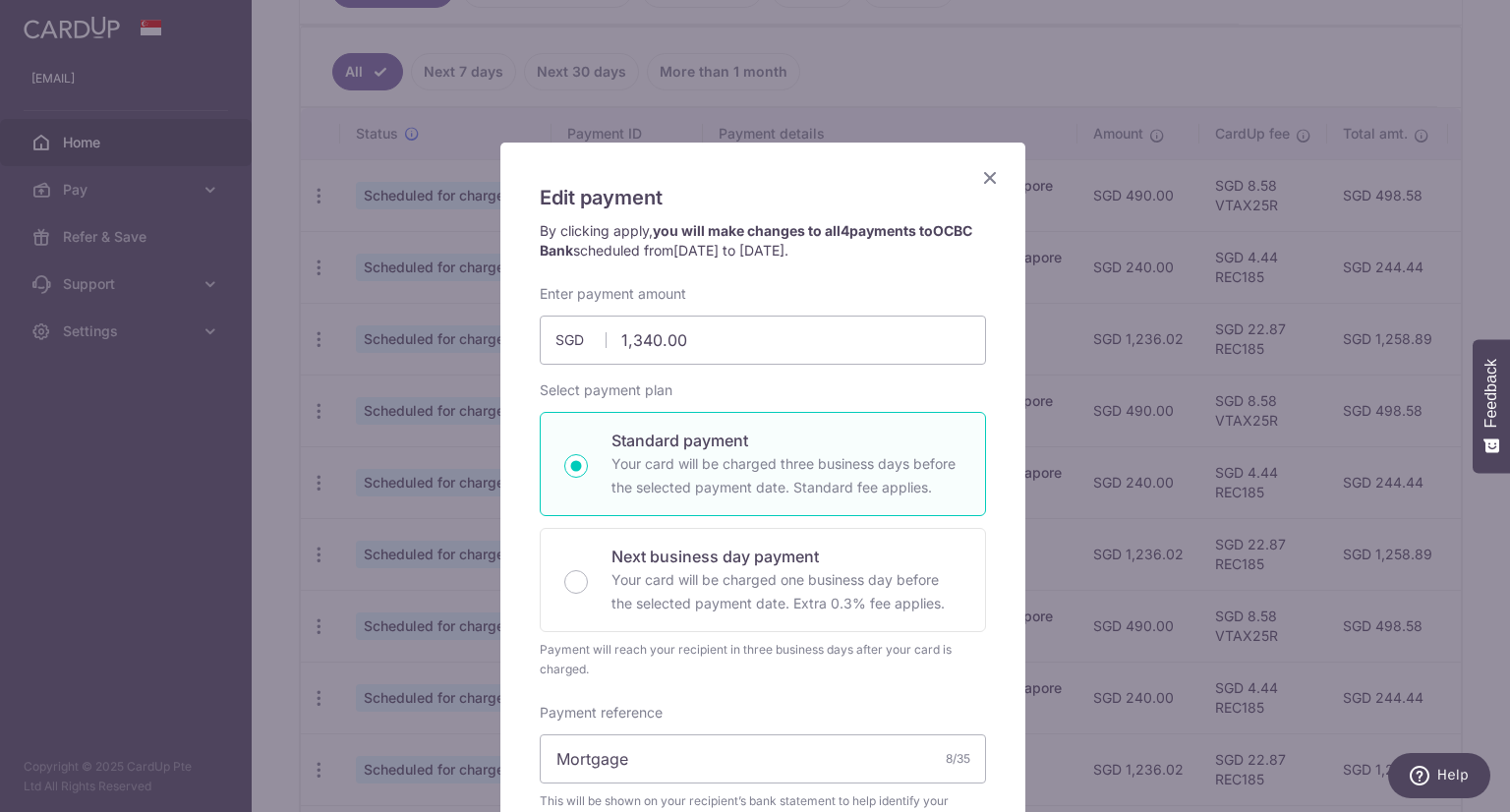 click on "02/09/2025 to 02/12/2025" at bounding box center [728, 250] 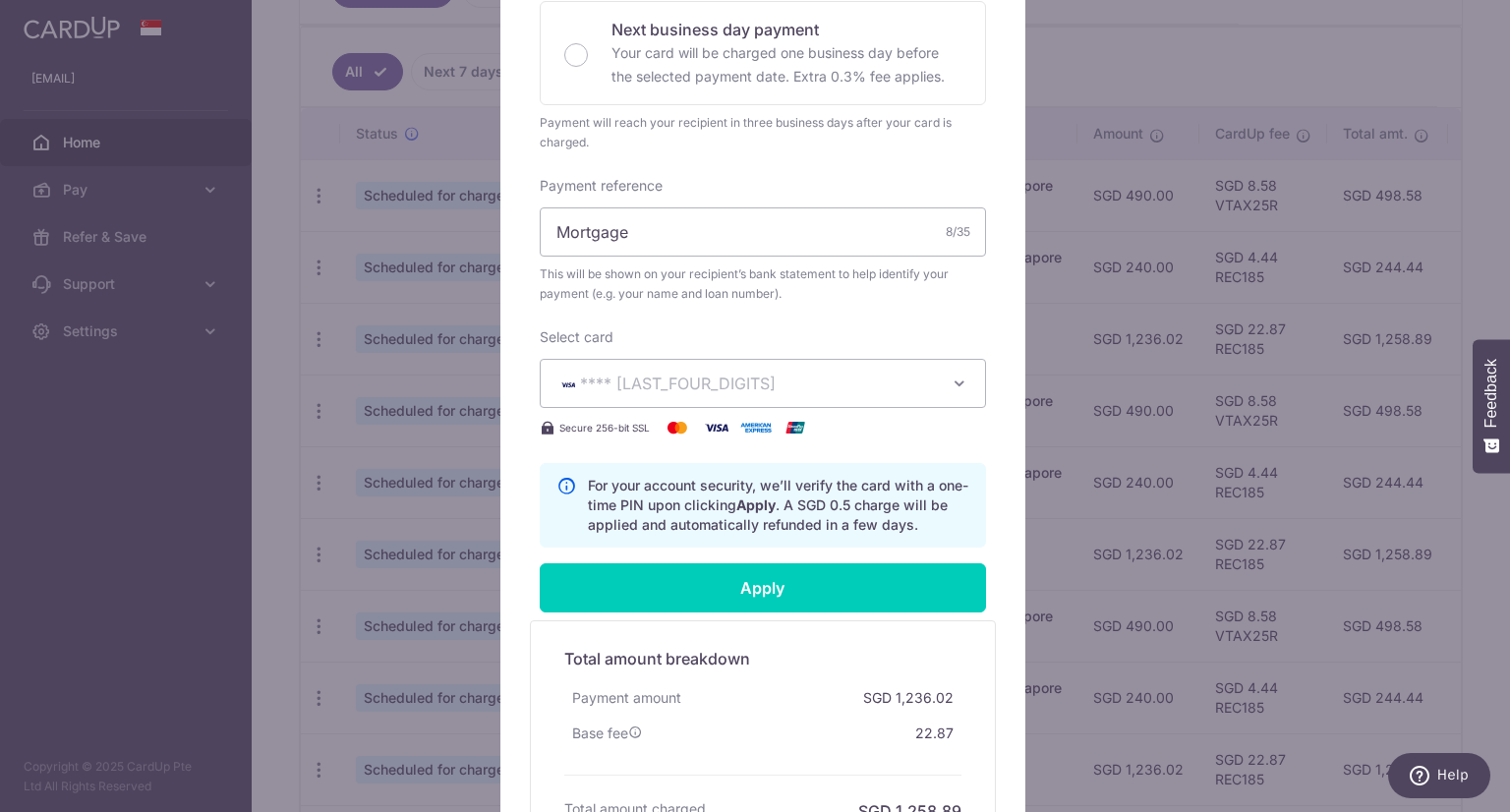 scroll, scrollTop: 688, scrollLeft: 0, axis: vertical 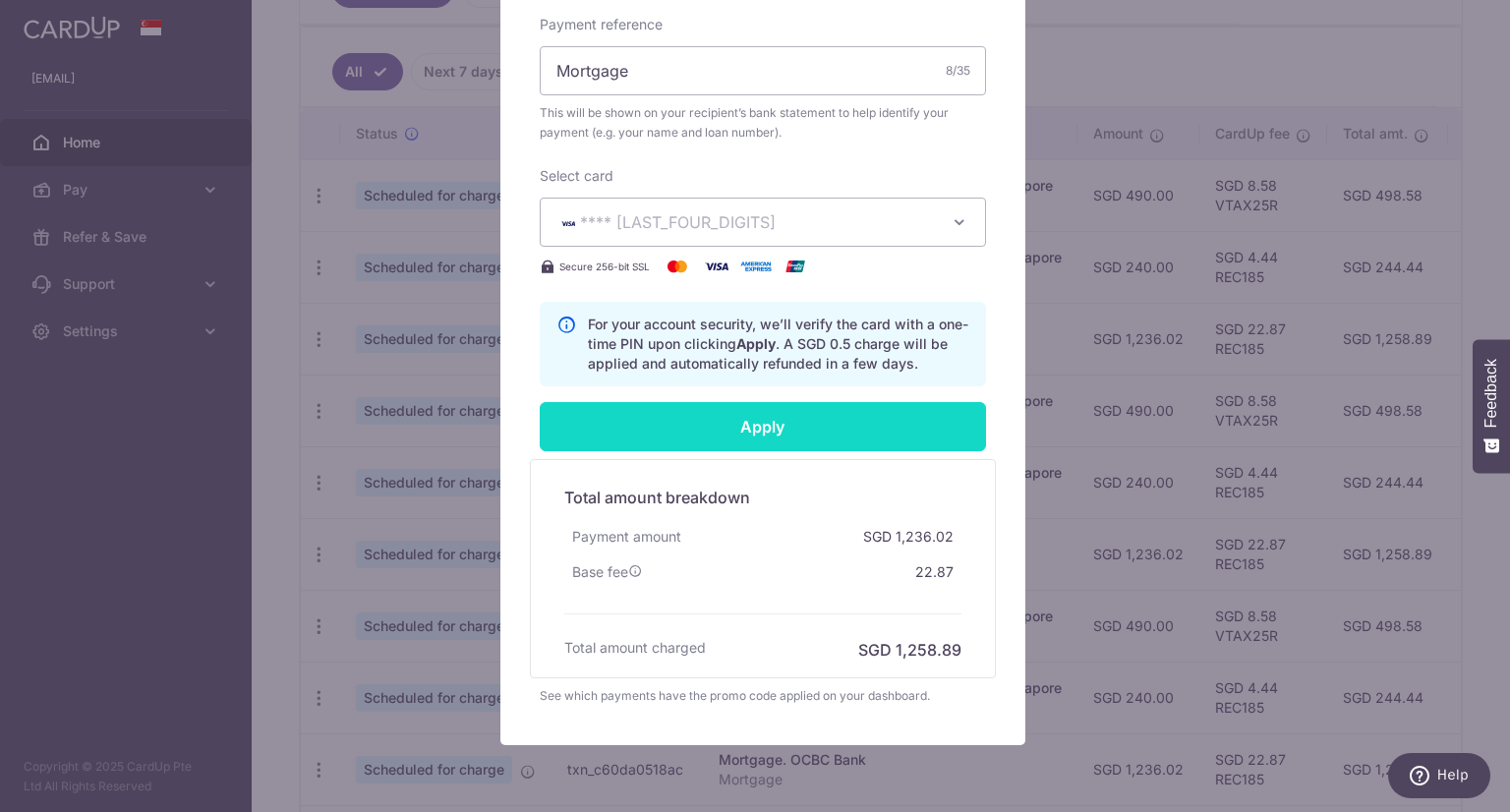 click on "Apply" at bounding box center [763, 427] 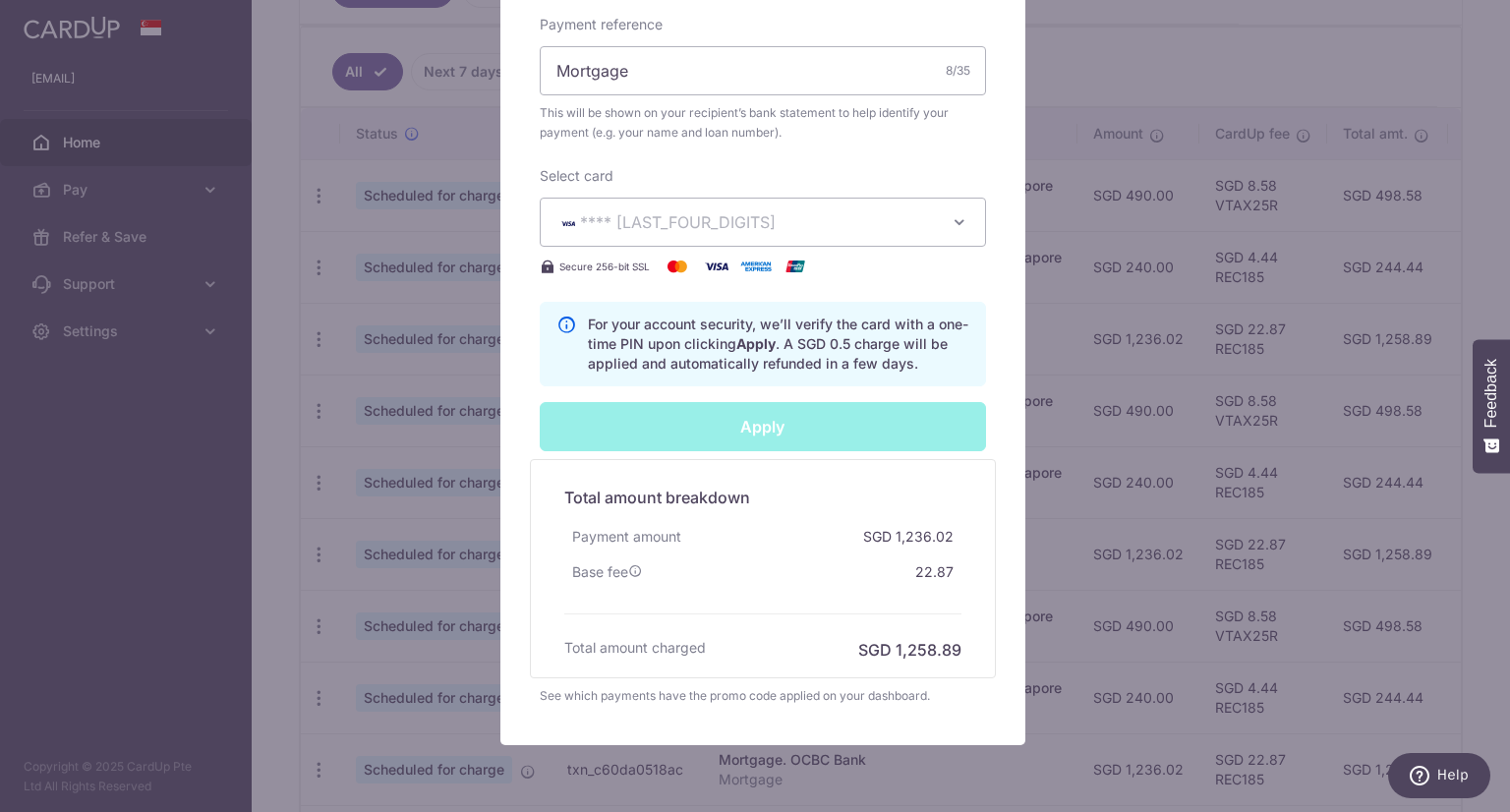 type on "Successfully Applied" 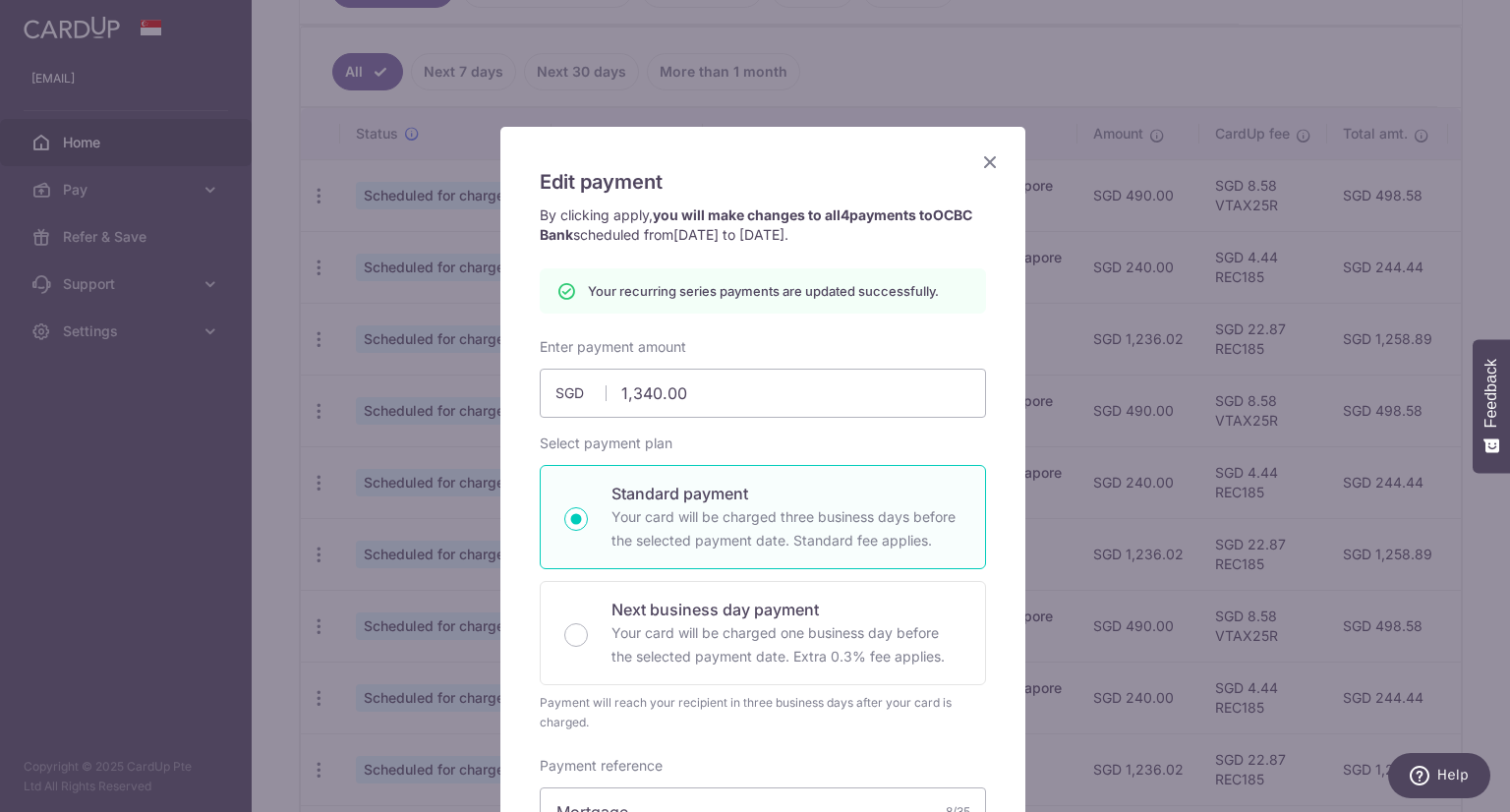 scroll, scrollTop: 0, scrollLeft: 0, axis: both 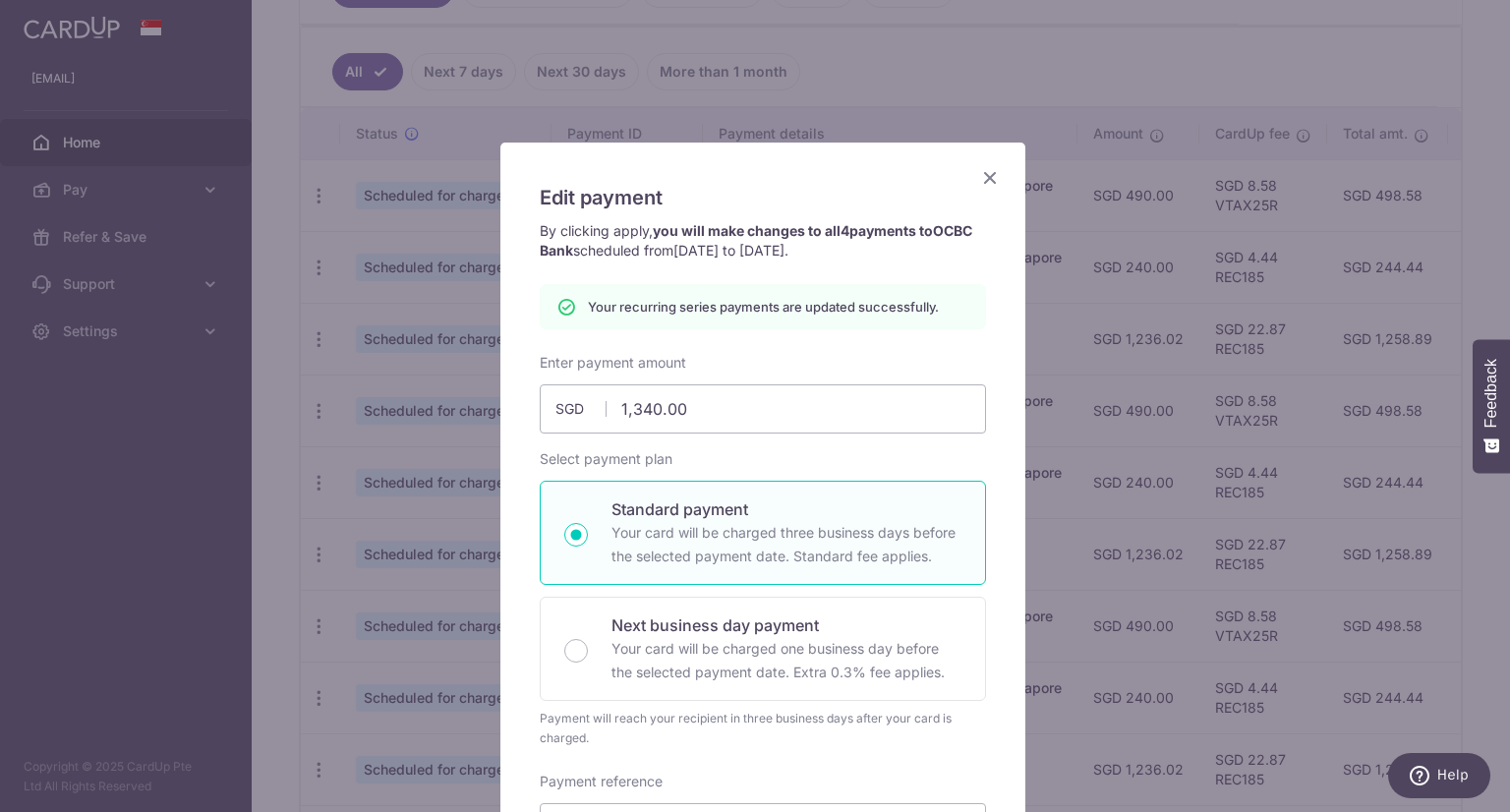 click at bounding box center [990, 177] 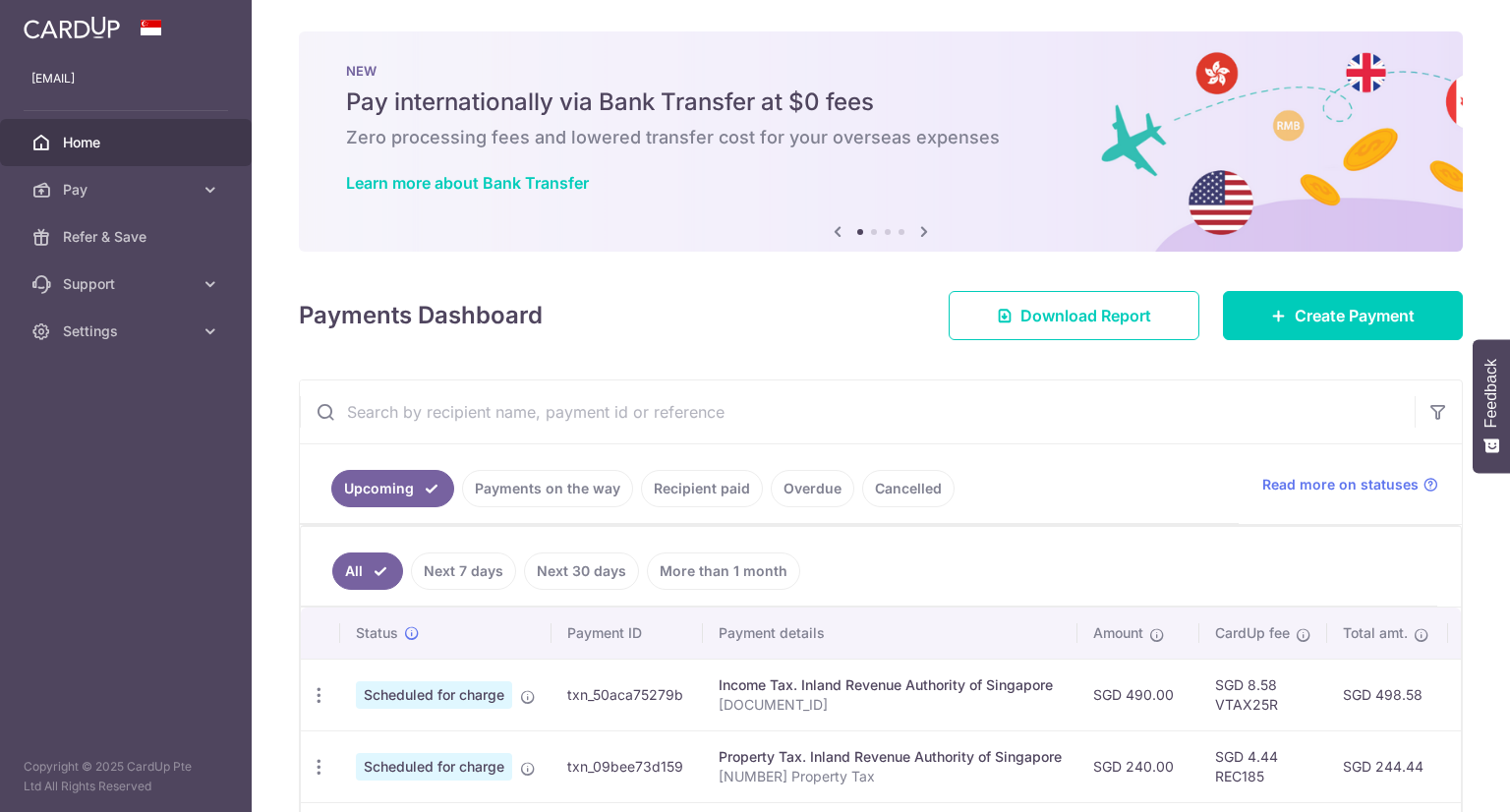 scroll, scrollTop: 0, scrollLeft: 0, axis: both 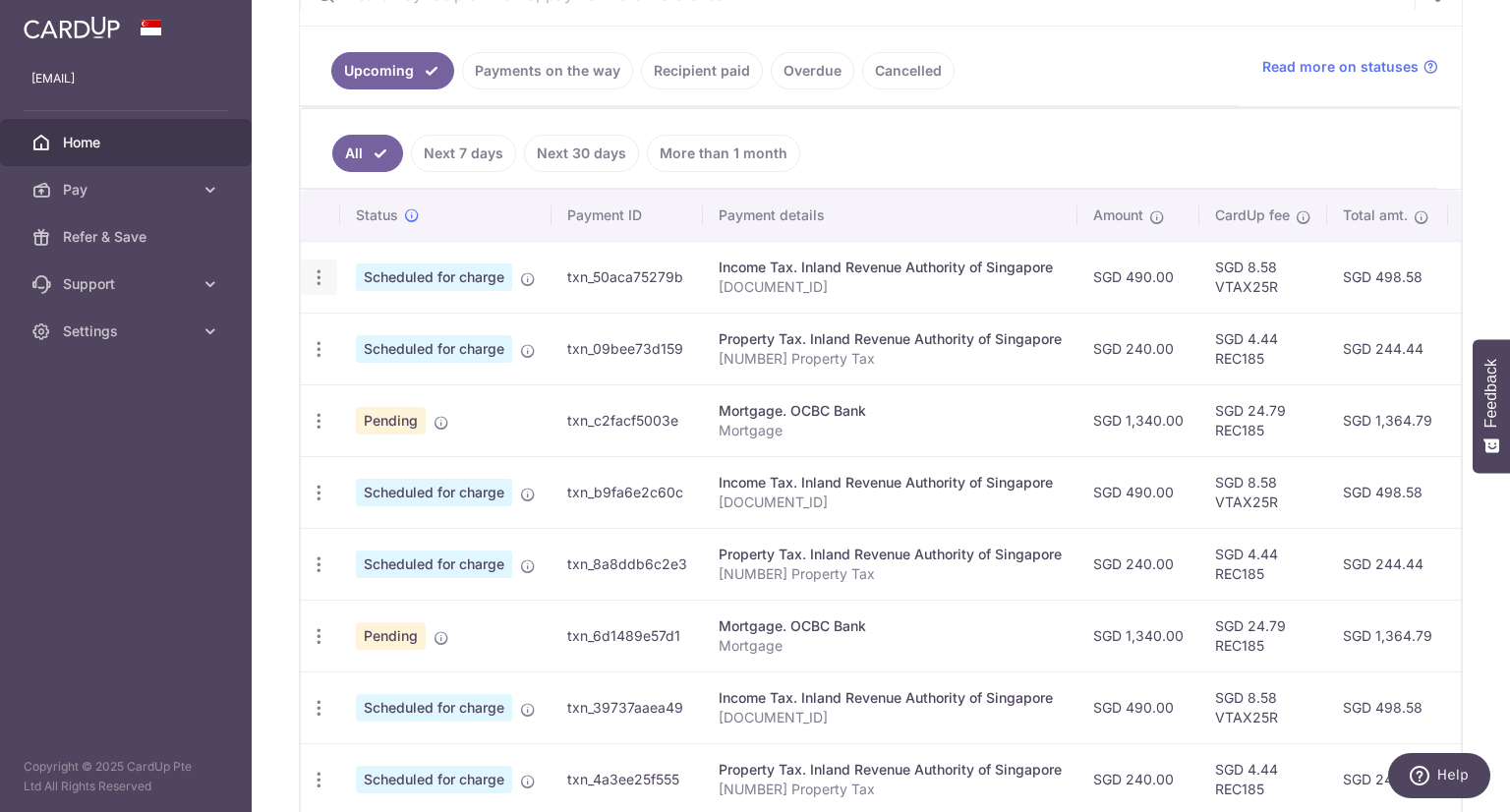 click at bounding box center (319, 277) 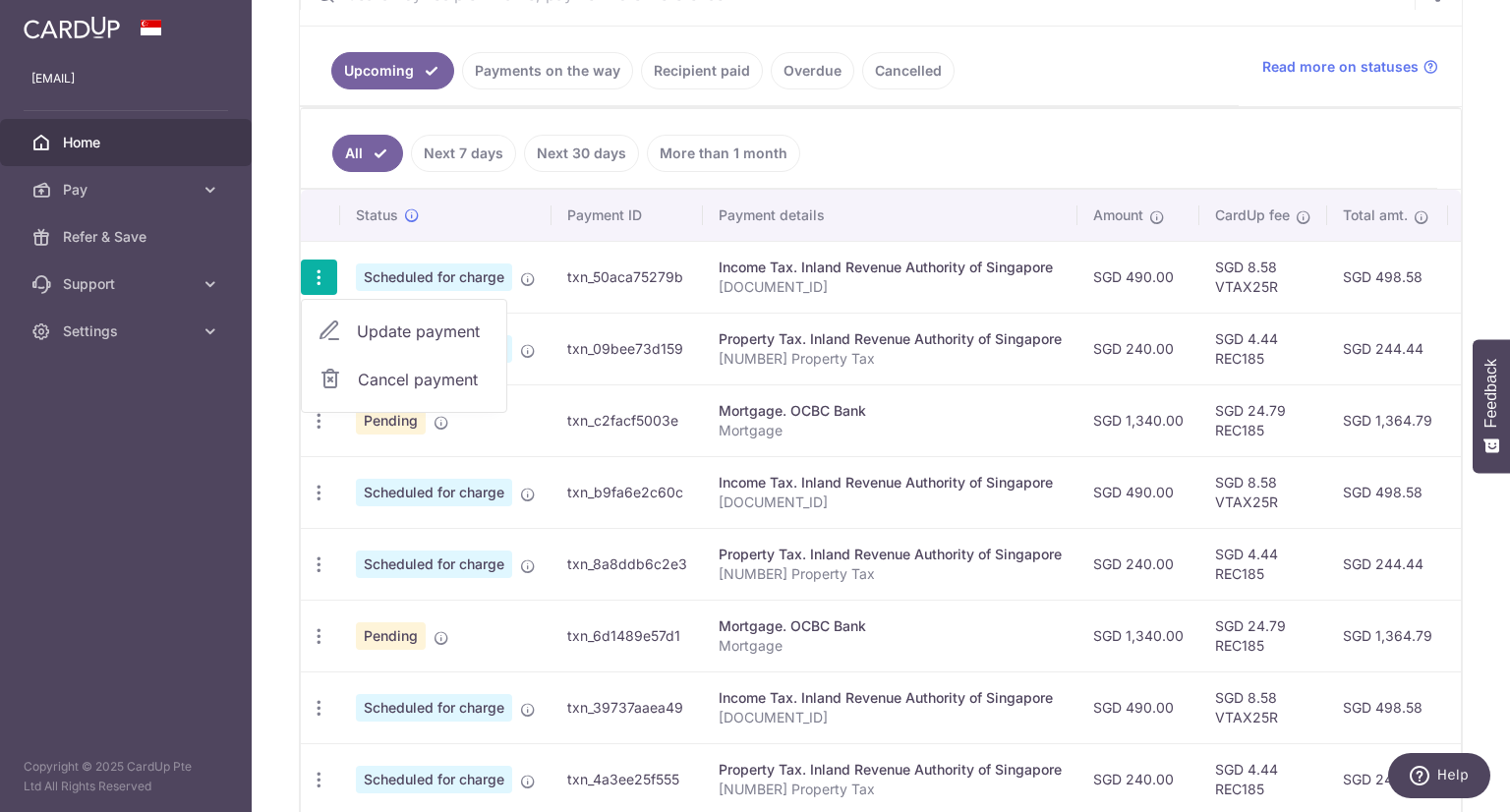 click on "Update payment" at bounding box center (424, 331) 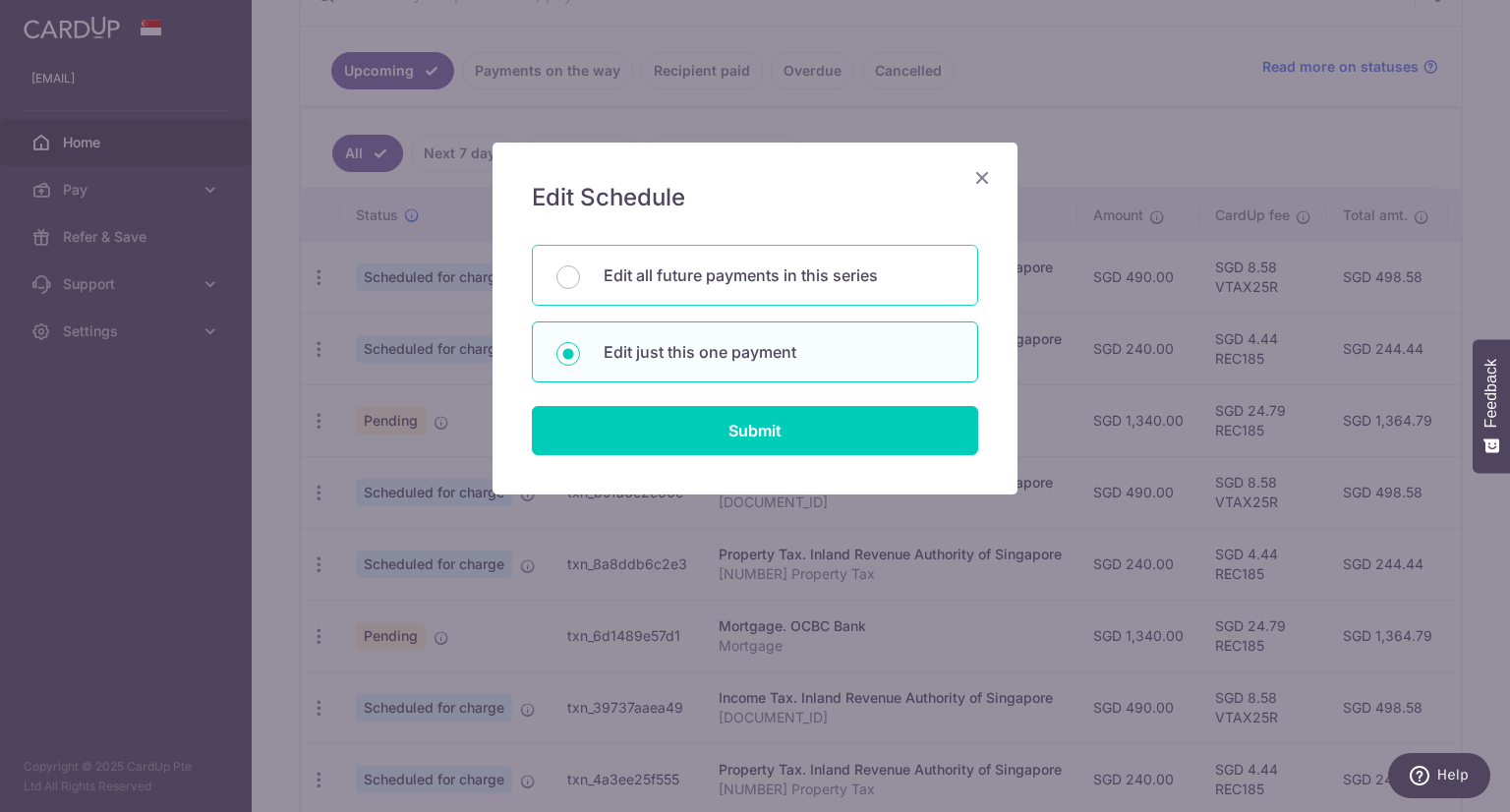 click on "Edit all future payments in this series" at bounding box center (779, 275) 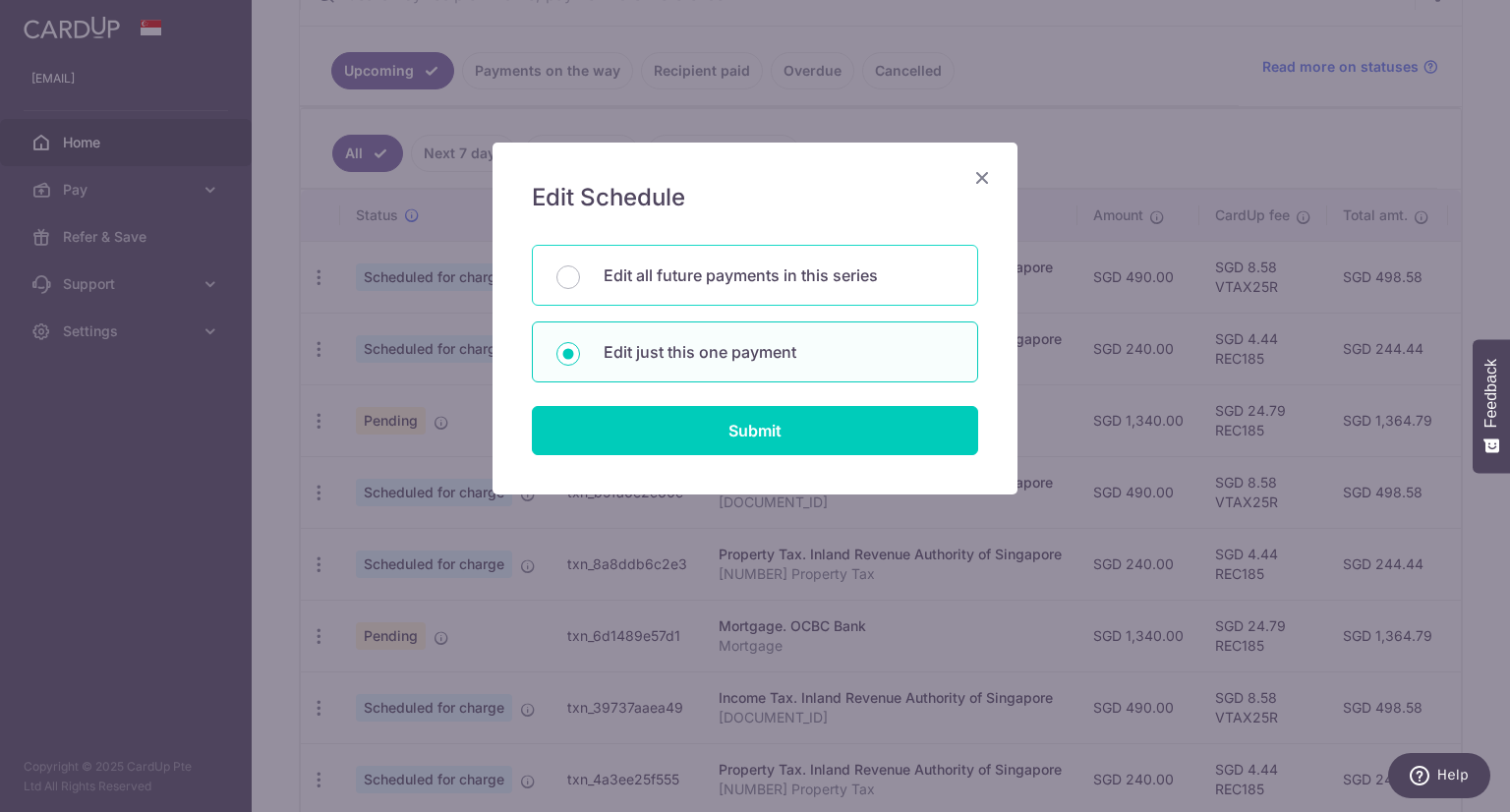 click on "Edit all future payments in this series" at bounding box center [568, 277] 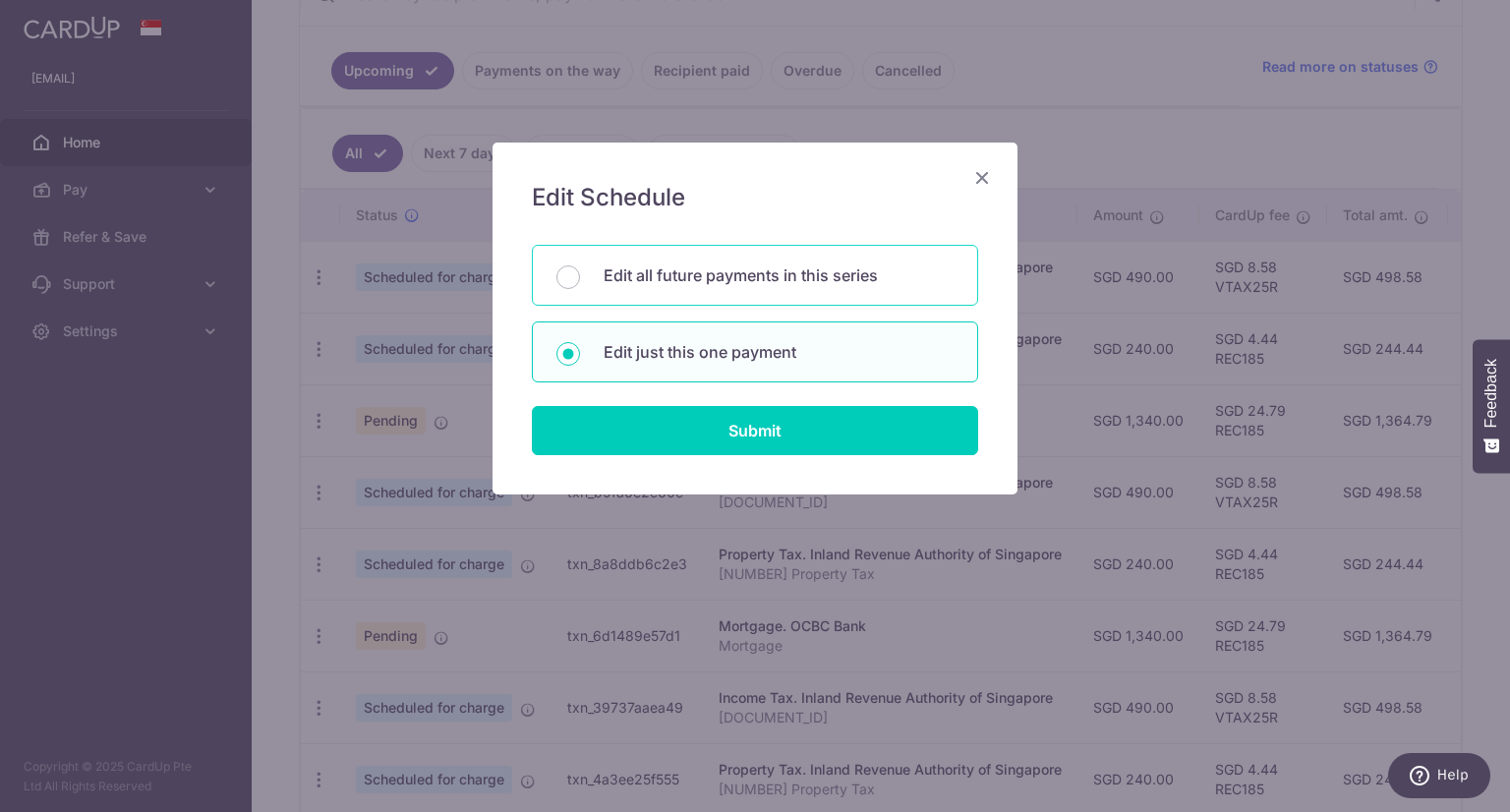 radio on "true" 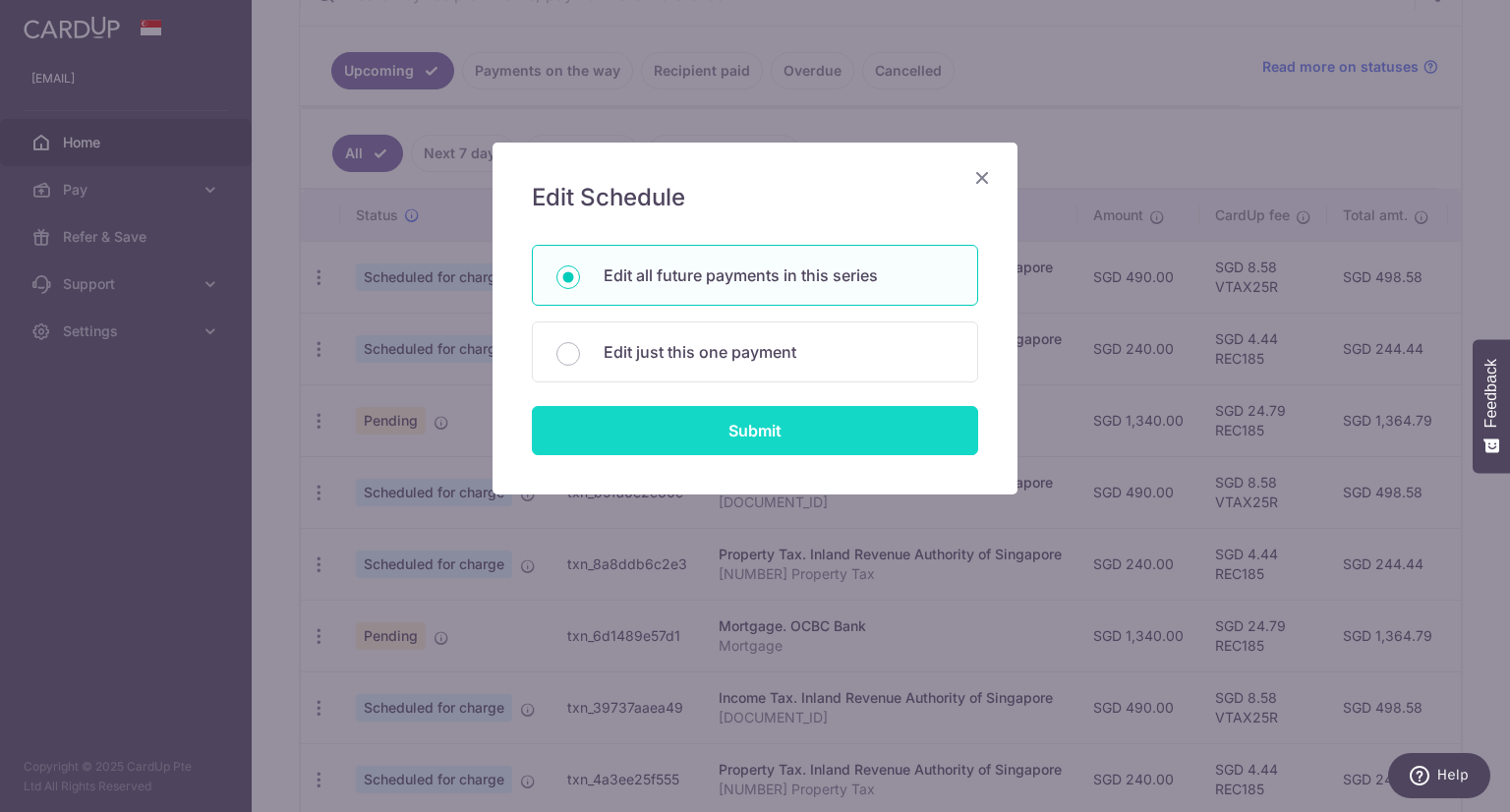 click on "Submit" at bounding box center [755, 431] 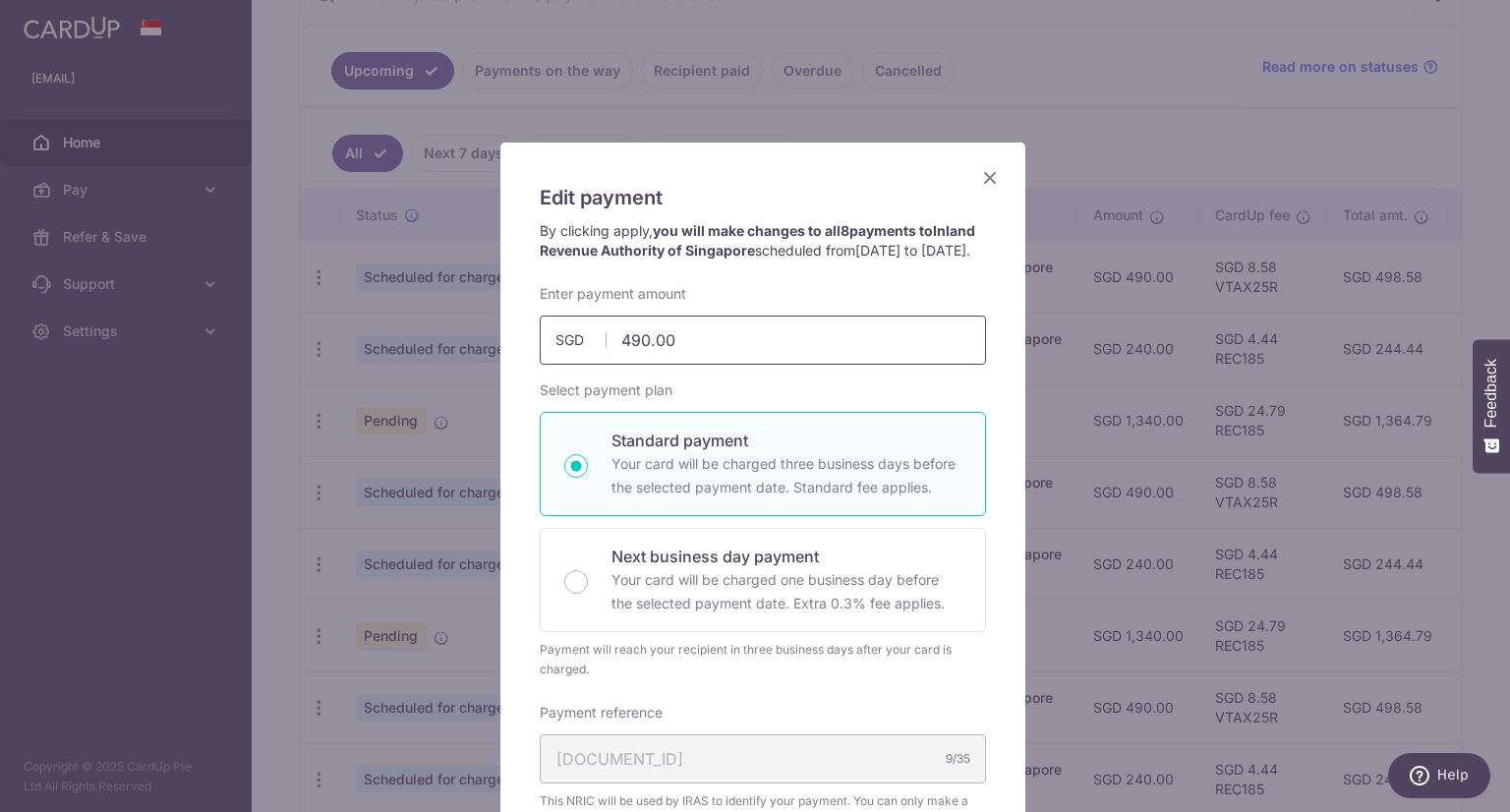 drag, startPoint x: 679, startPoint y: 359, endPoint x: 524, endPoint y: 357, distance: 155.0129 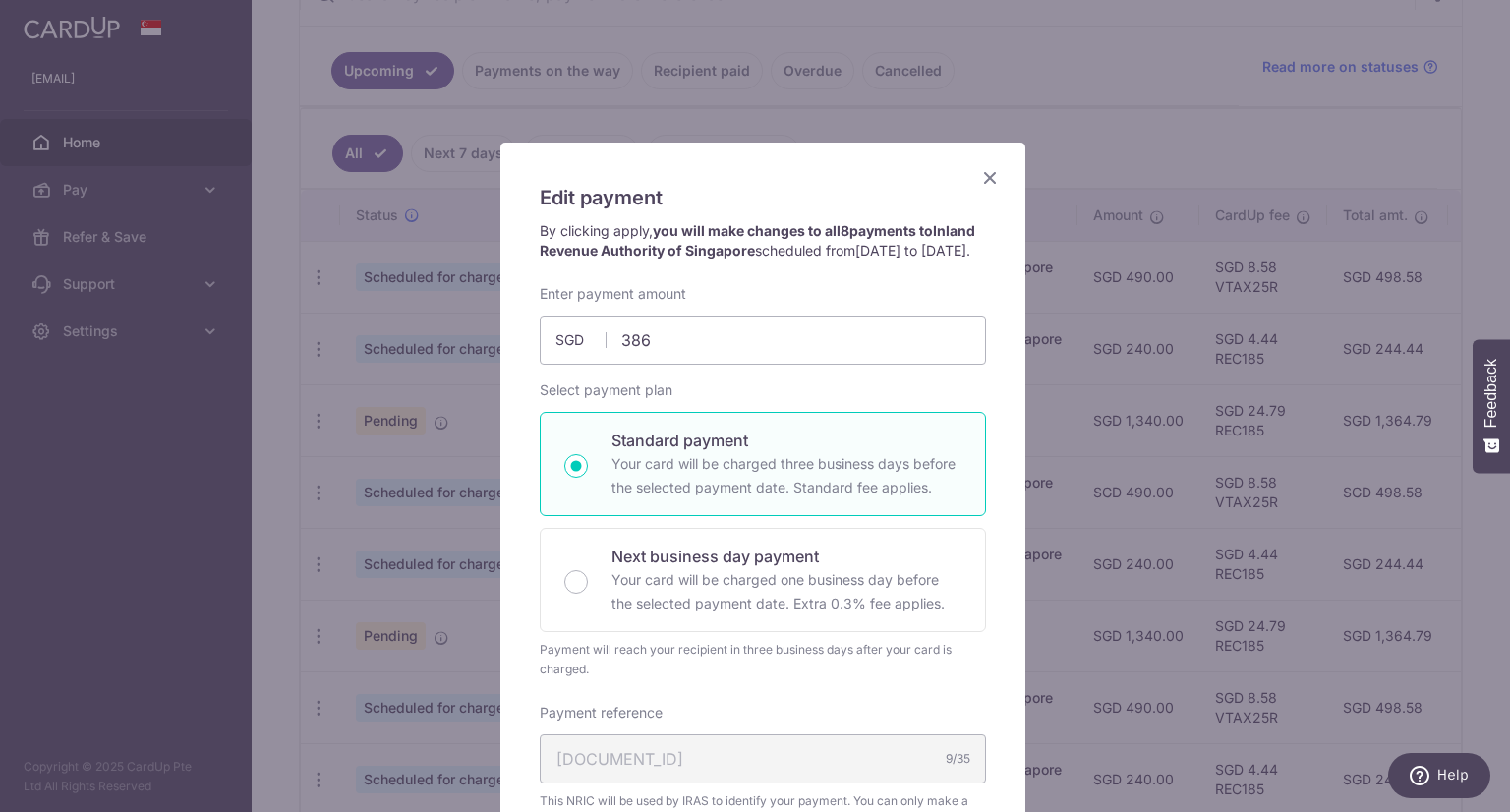 type on "386.00" 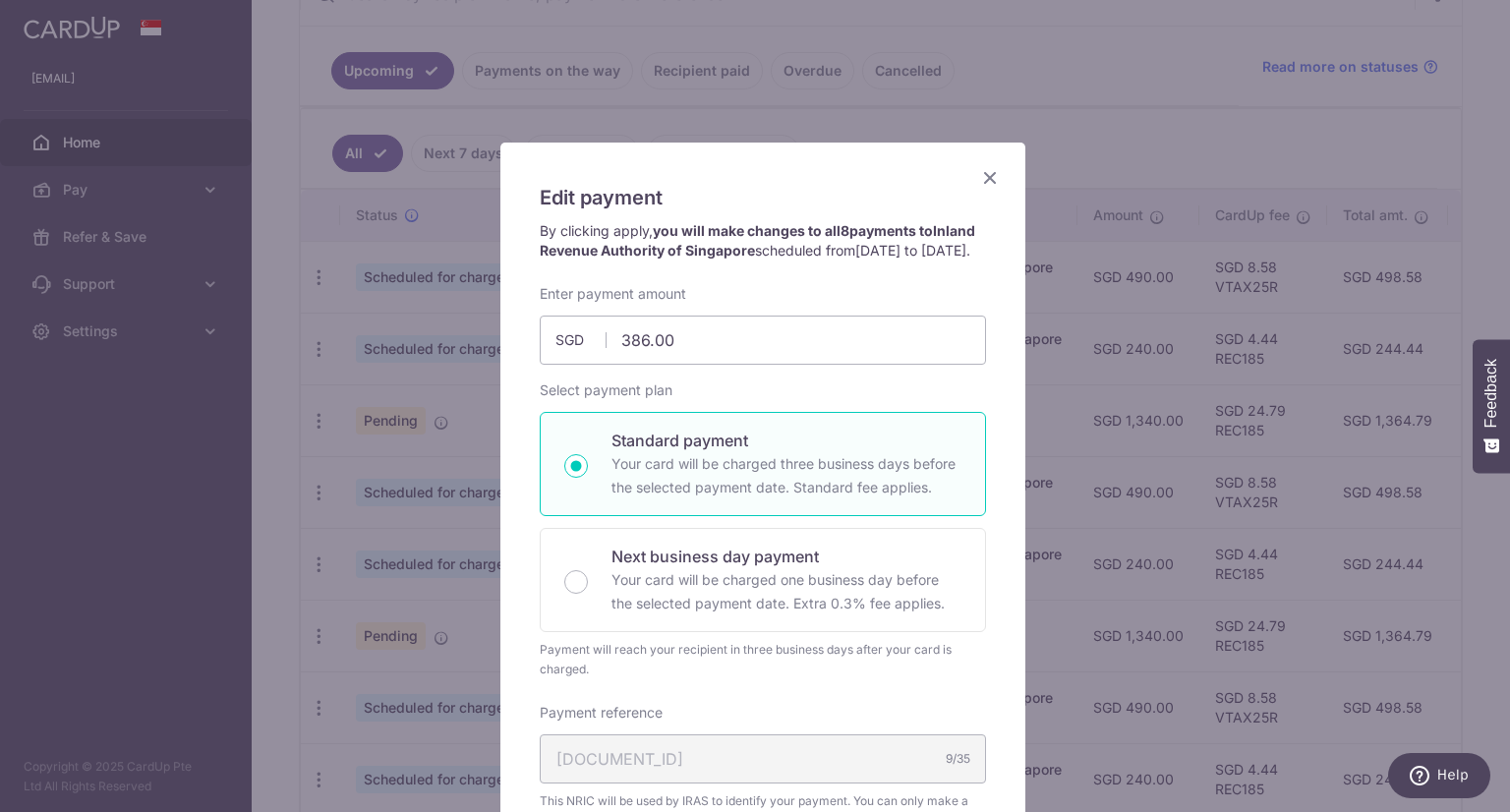 click on "By clicking apply,  you will make changes to all  8  payments to  Inland Revenue Authority of Singapore  scheduled from
07/08/2025 to 09/03/2026 ." at bounding box center [763, 241] 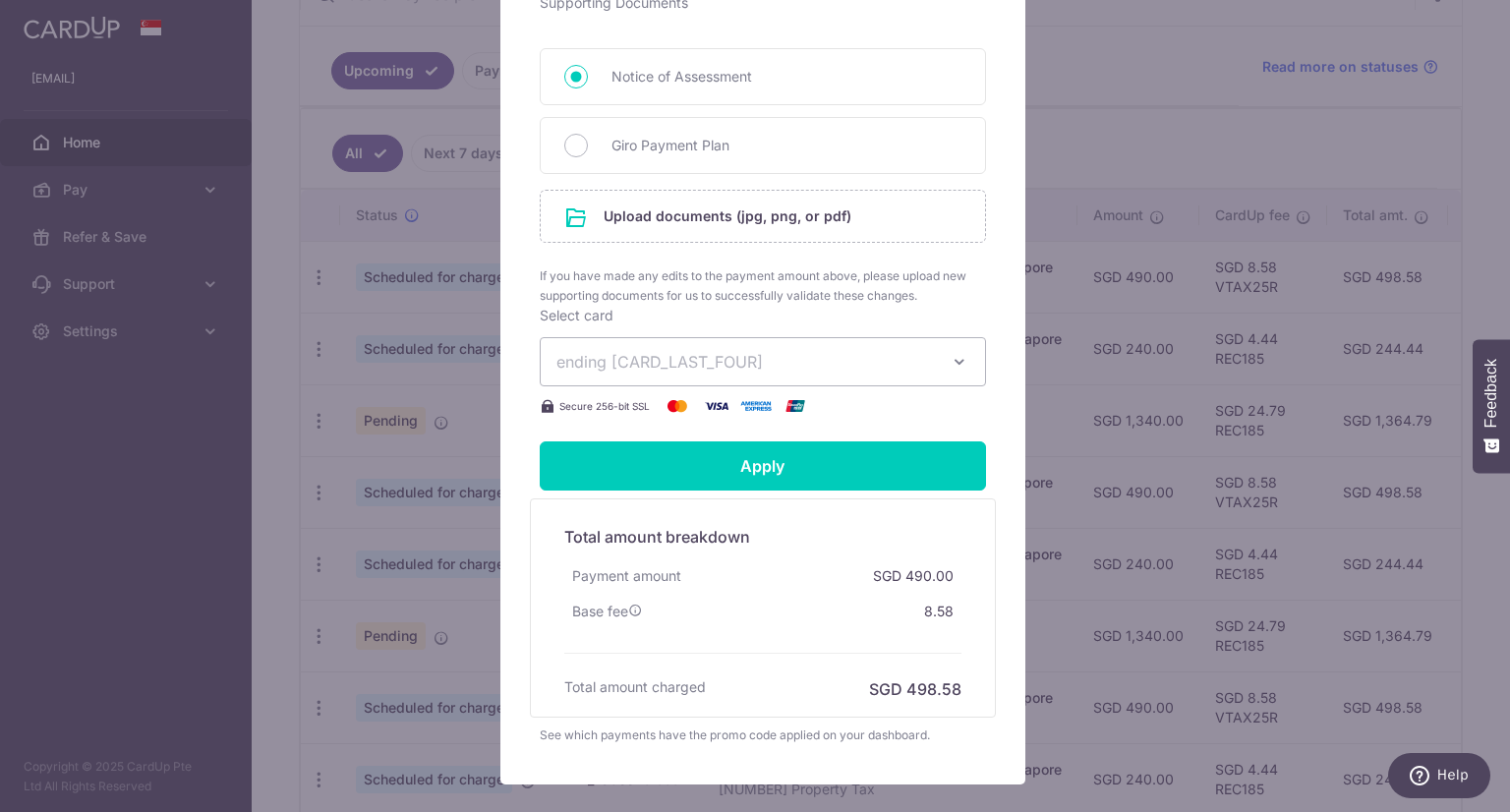 scroll, scrollTop: 885, scrollLeft: 0, axis: vertical 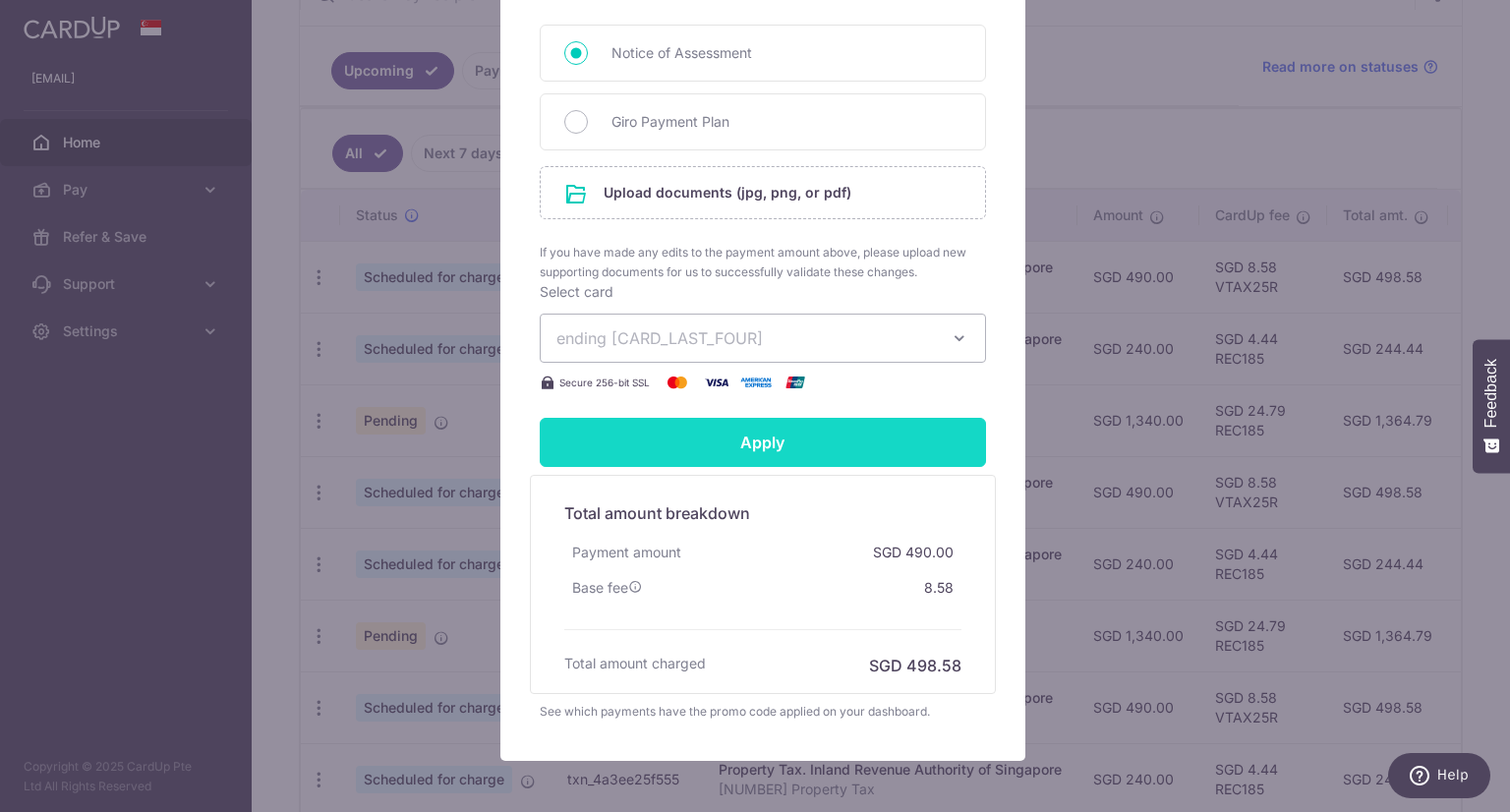 click on "Apply" at bounding box center [763, 442] 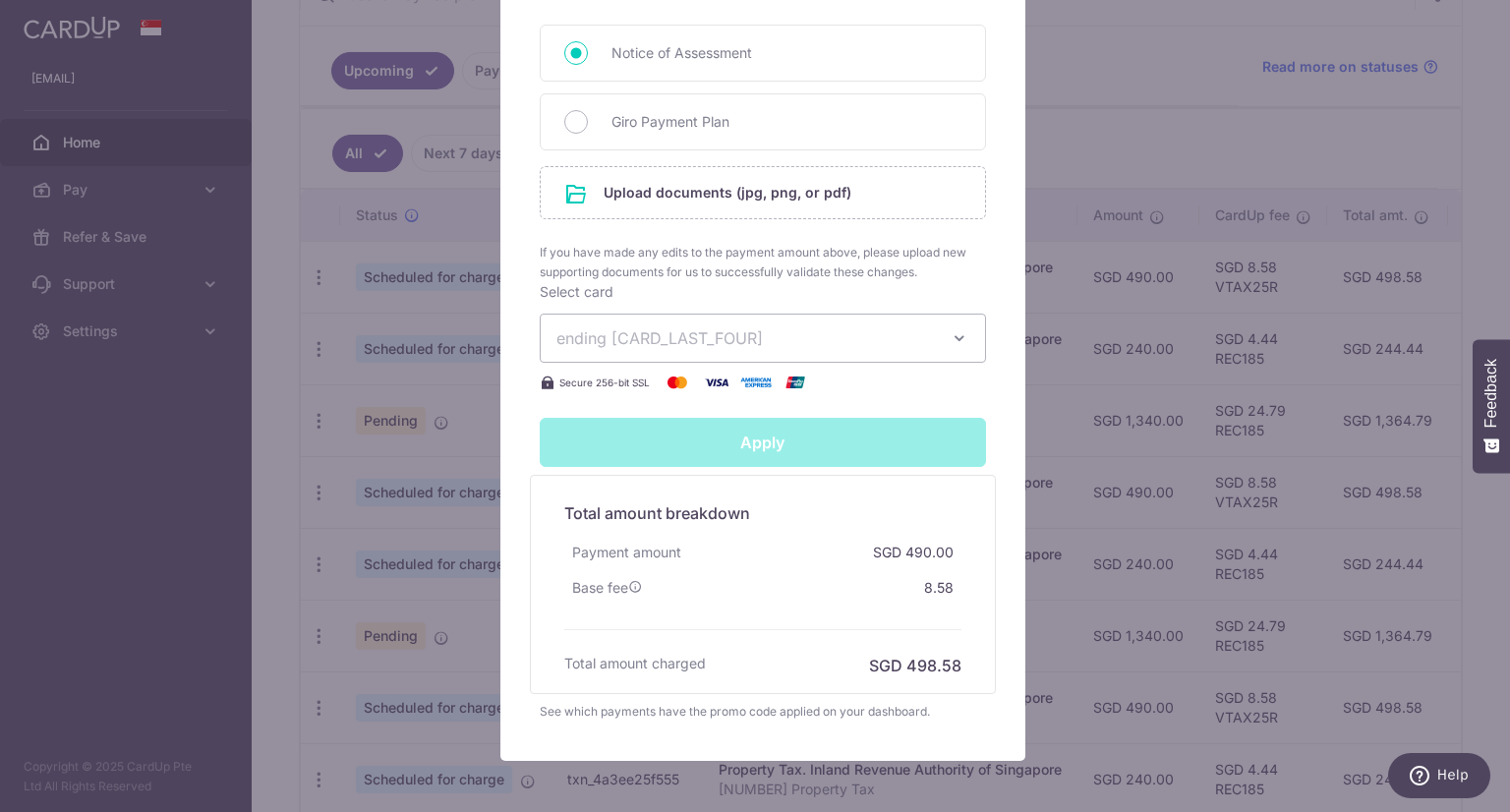 type on "Successfully Applied" 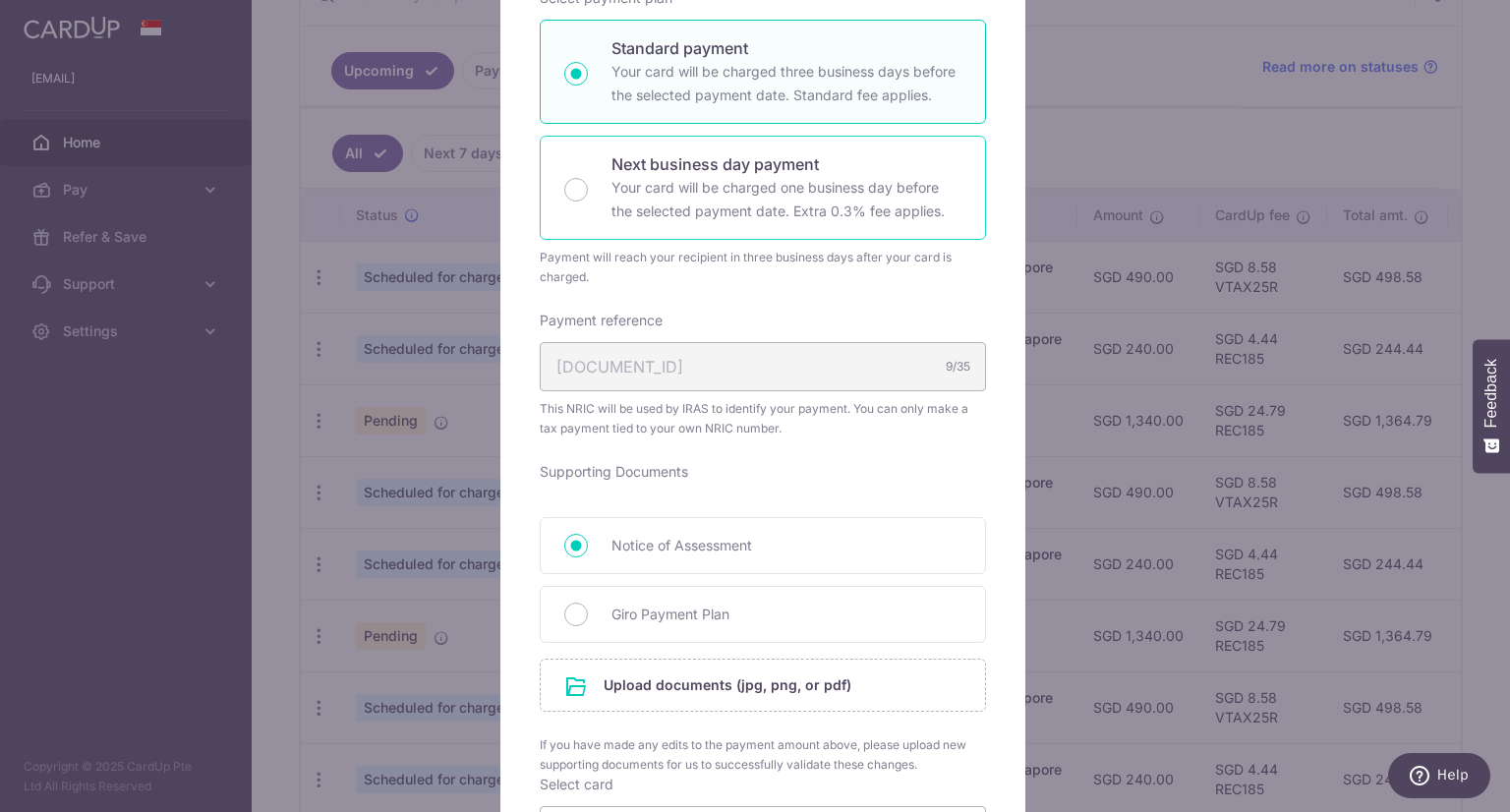 scroll, scrollTop: 0, scrollLeft: 0, axis: both 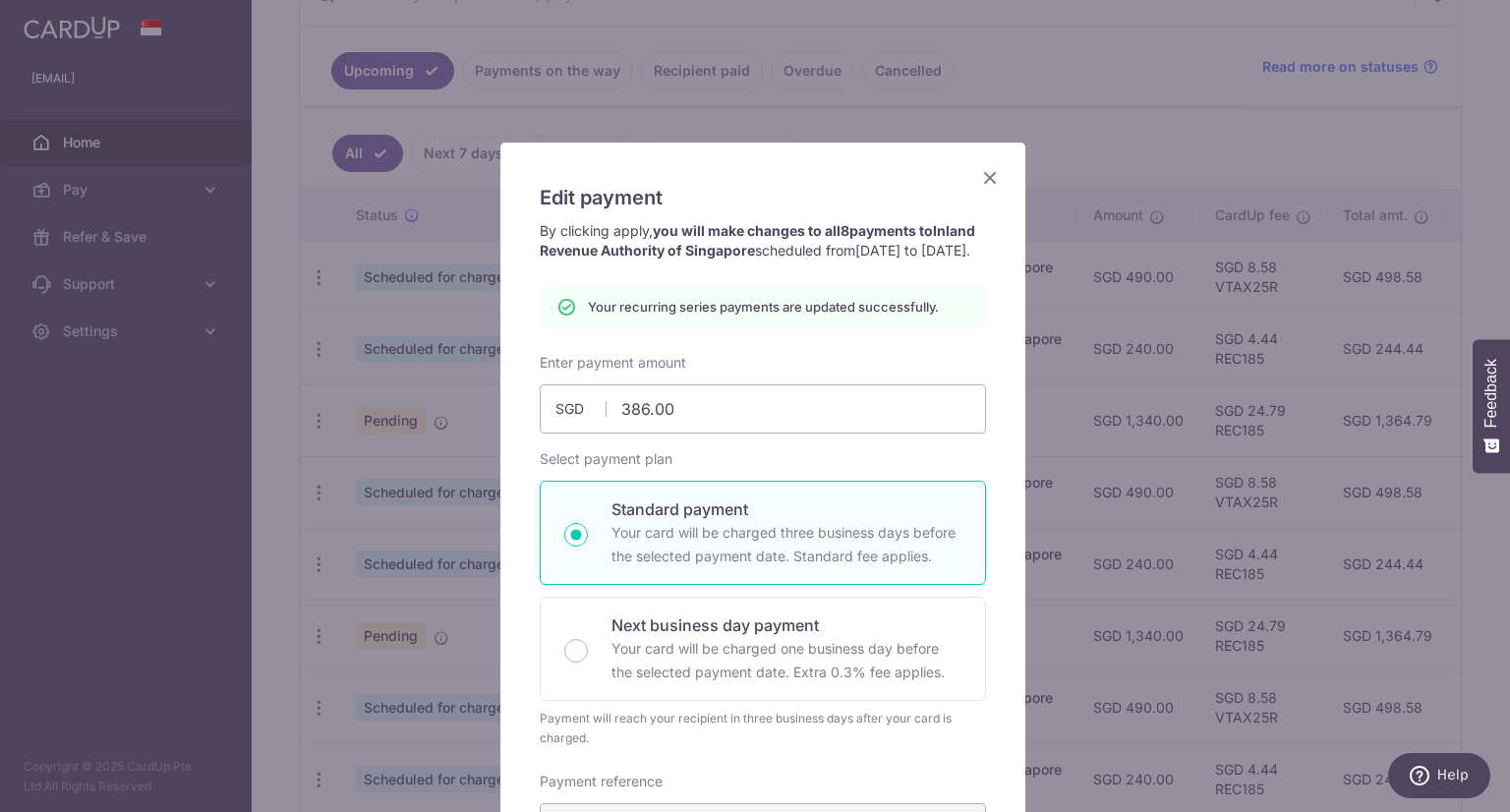 click at bounding box center [990, 177] 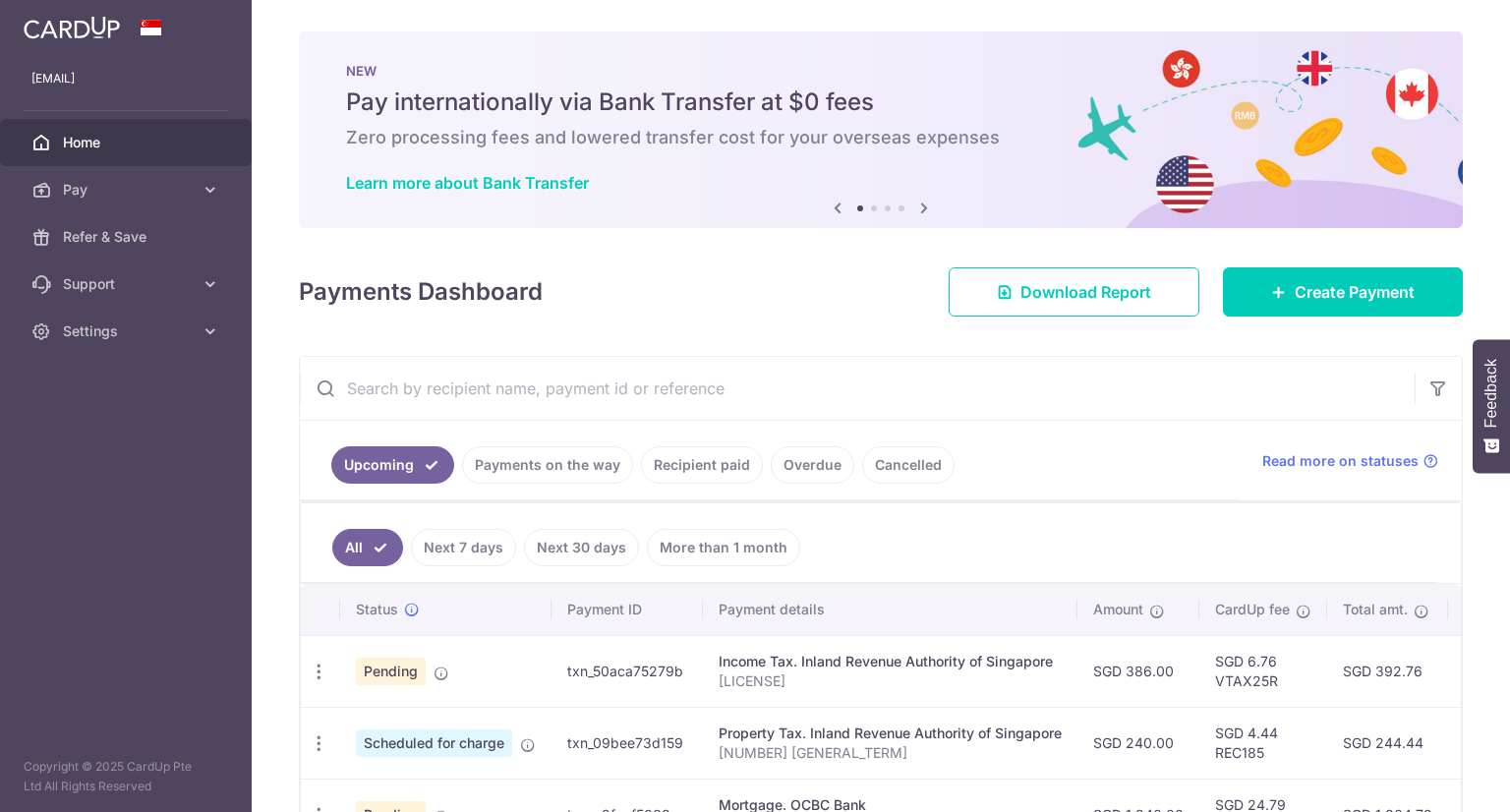 scroll, scrollTop: 0, scrollLeft: 0, axis: both 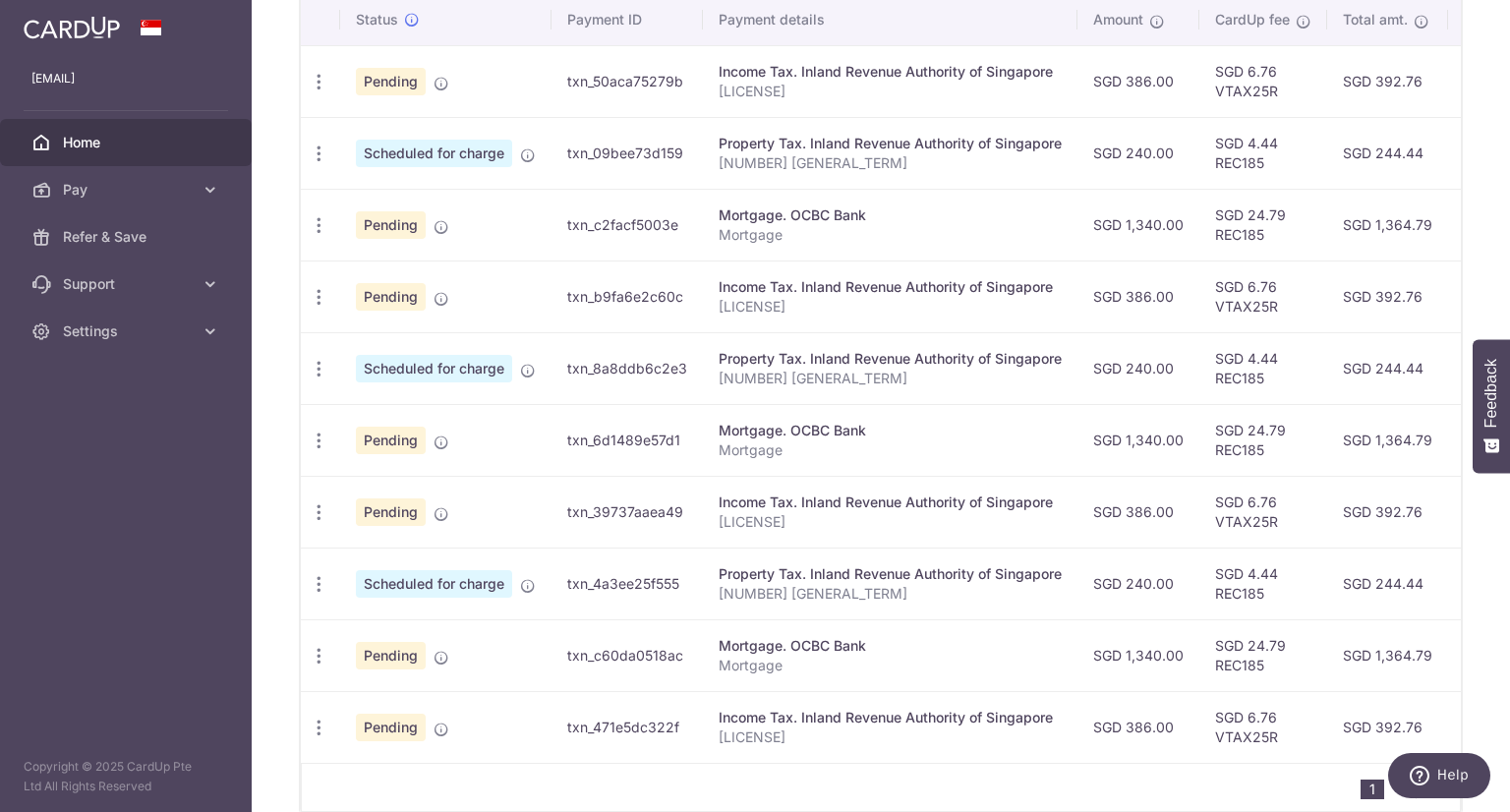 click on "×
Pause Schedule
Pause all future payments in this series
Pause just this one payment
By clicking below, you confirm you are pausing this payment to   on  . Payments can be unpaused at anytime prior to payment taken date.
Confirm
Cancel Schedule
Cancel all future payments in this series
Cancel just this one payment
Confirm
Approve Payment
Recipient Bank Details" at bounding box center [881, 406] 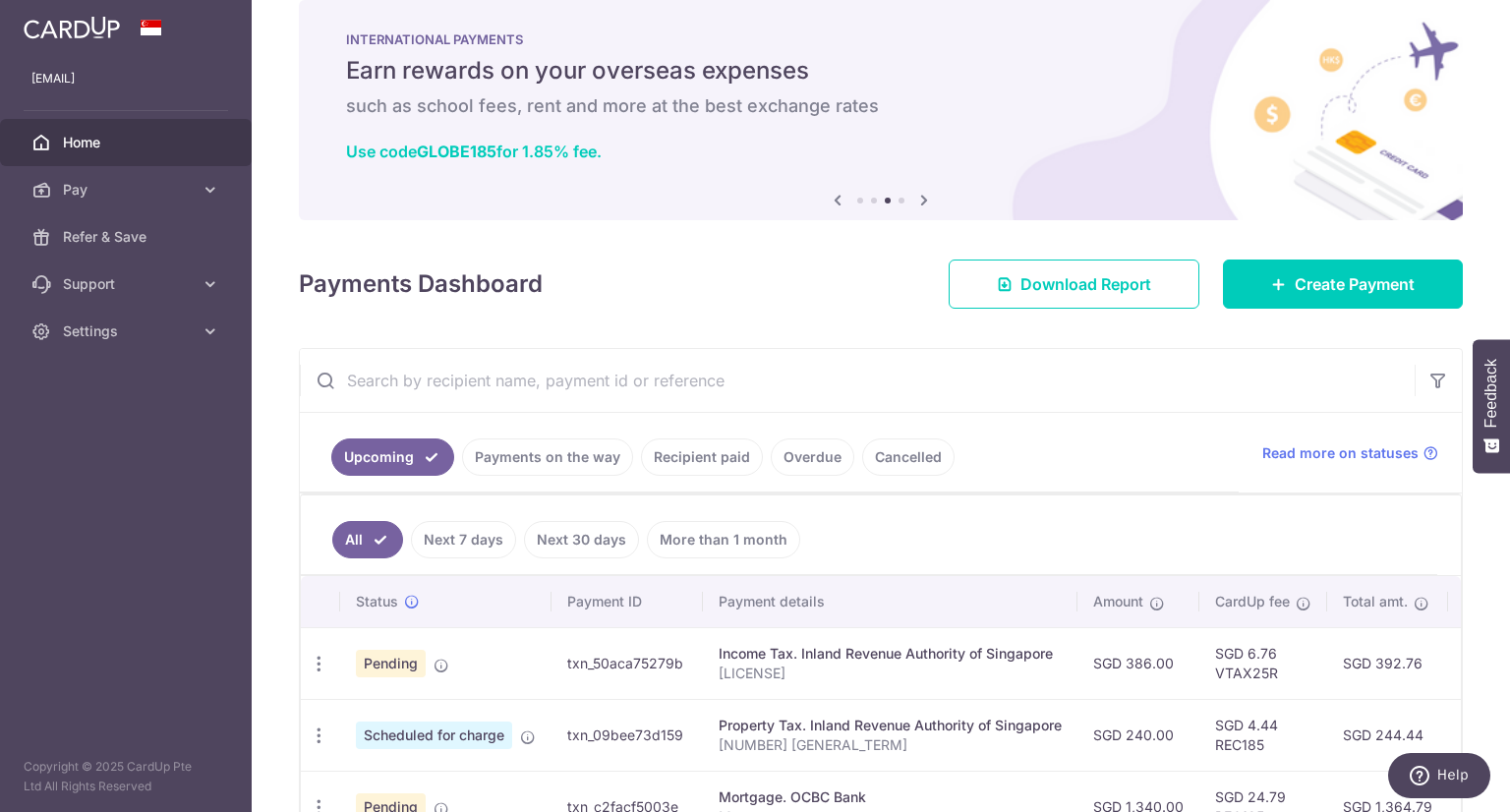 scroll, scrollTop: 25, scrollLeft: 0, axis: vertical 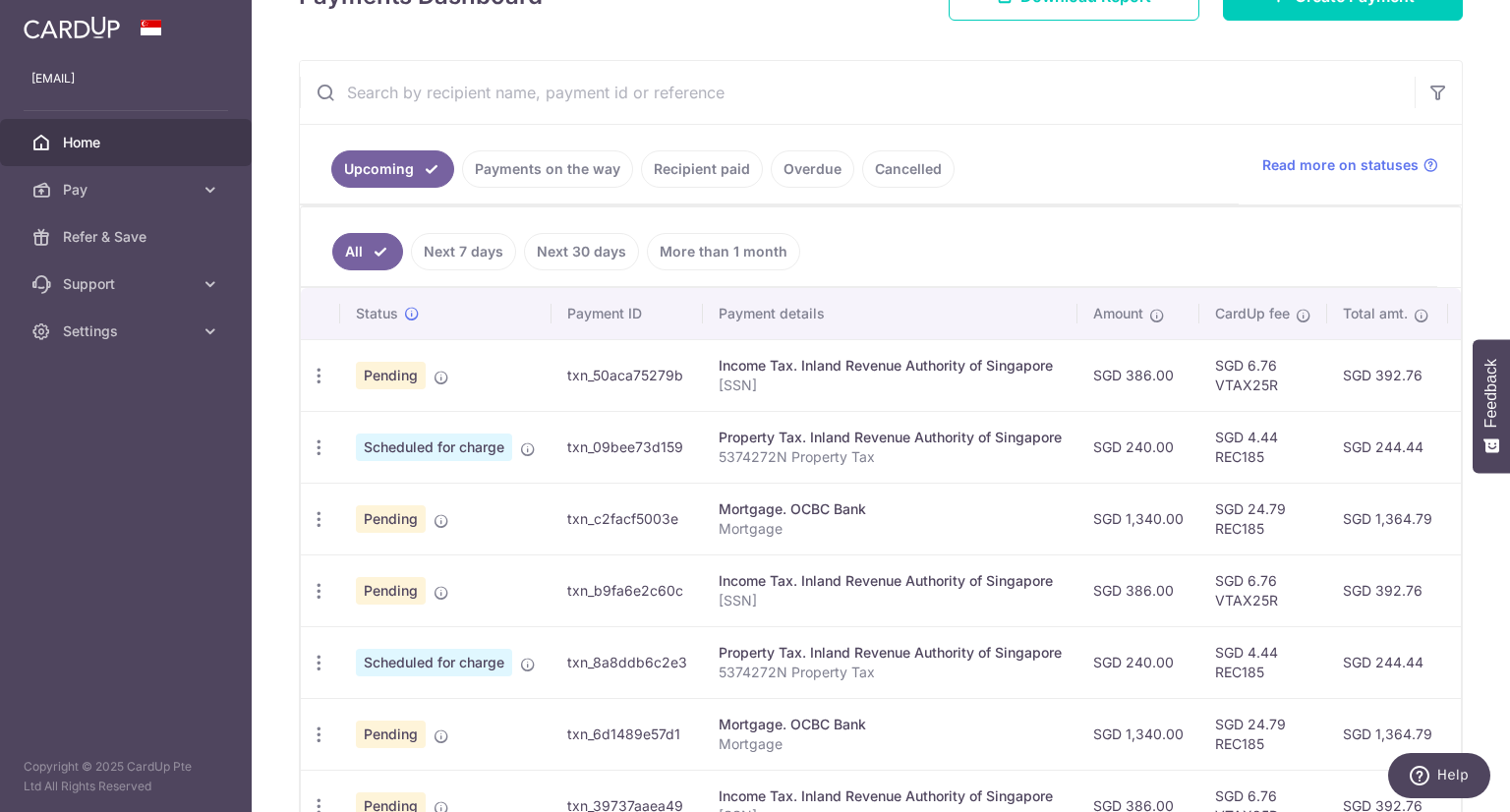 click on "Recipient paid" at bounding box center [702, 169] 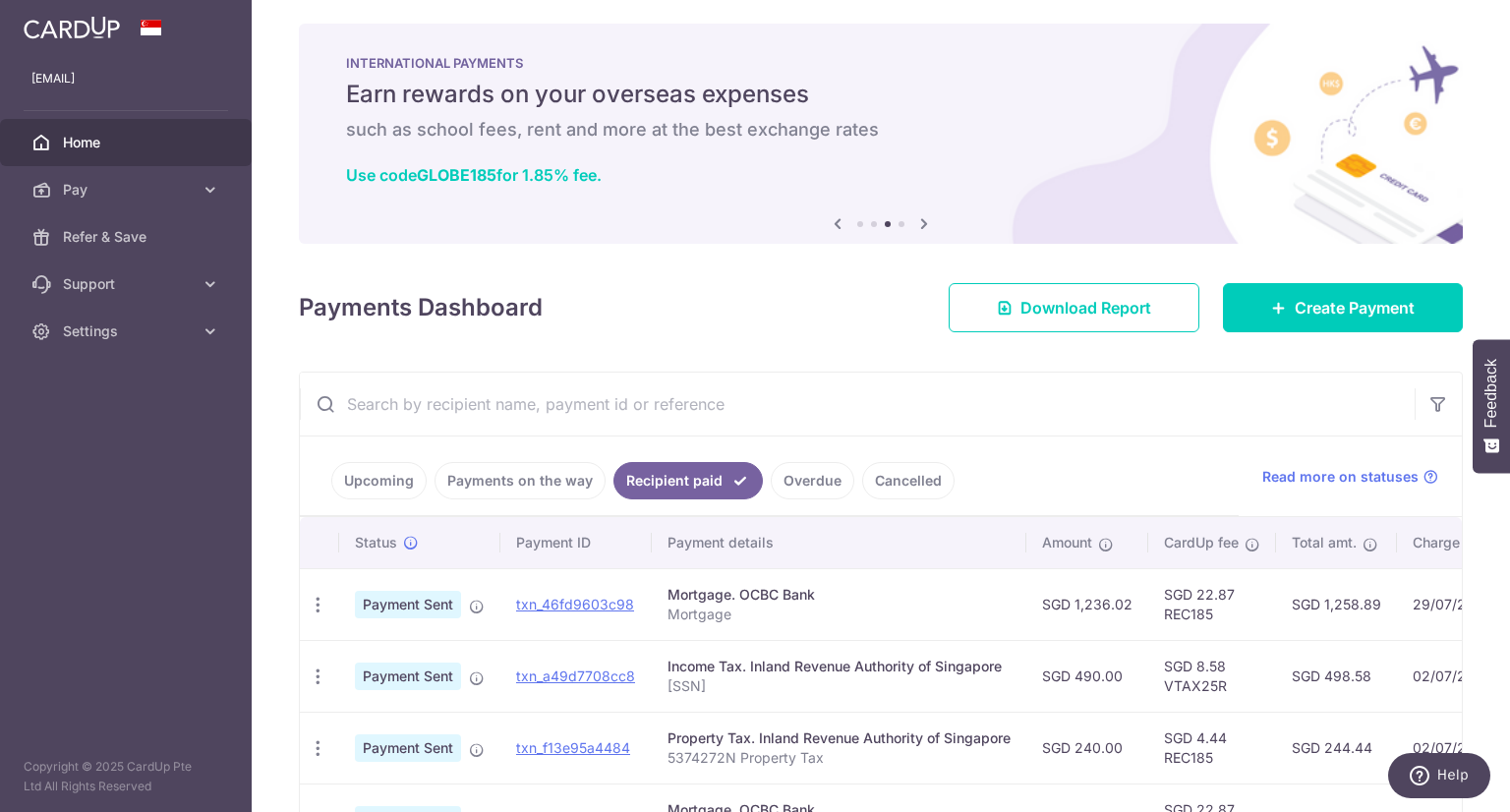 scroll, scrollTop: 319, scrollLeft: 0, axis: vertical 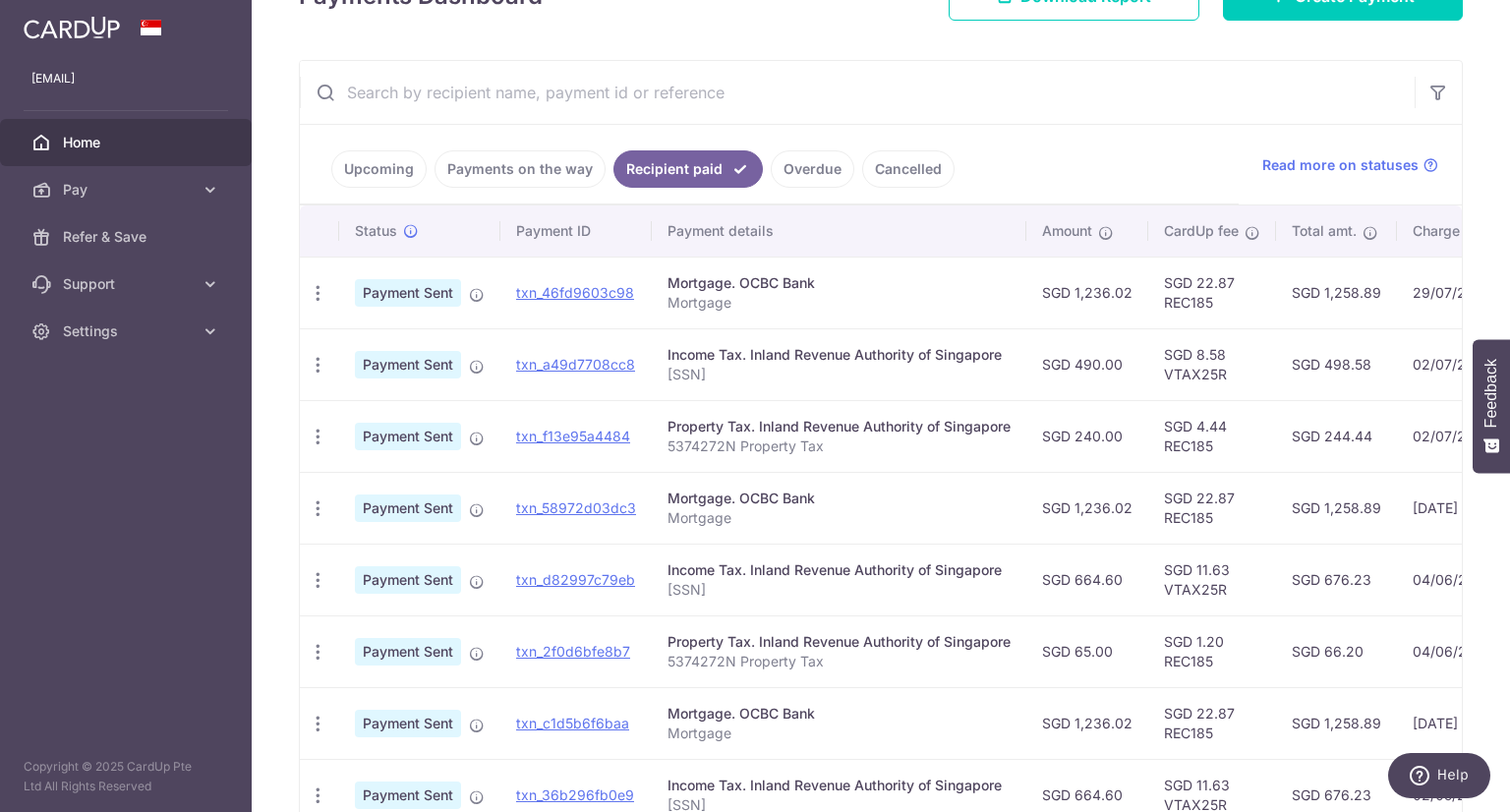 drag, startPoint x: 1130, startPoint y: 358, endPoint x: 1038, endPoint y: 423, distance: 112.64546 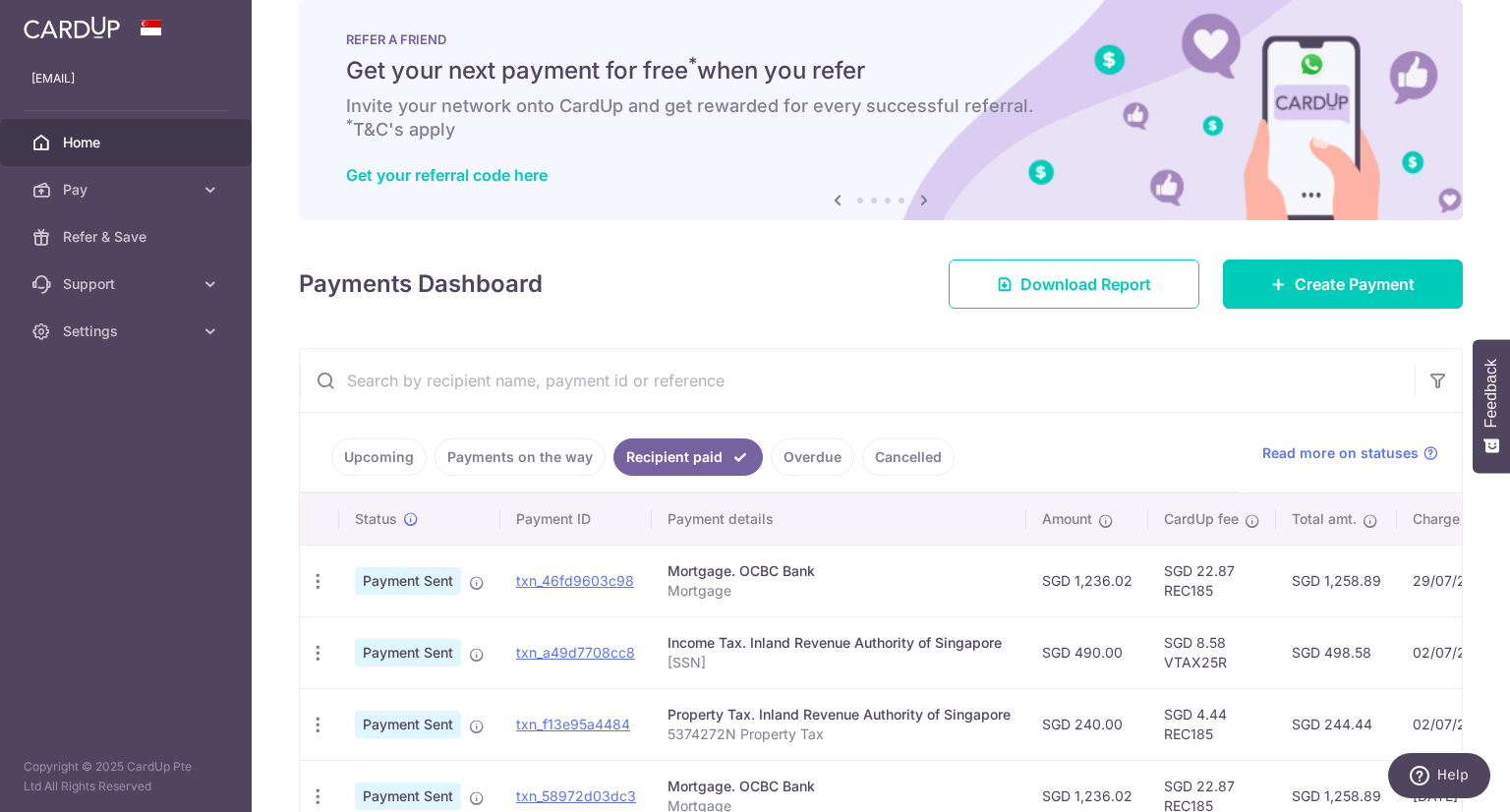 scroll, scrollTop: 0, scrollLeft: 0, axis: both 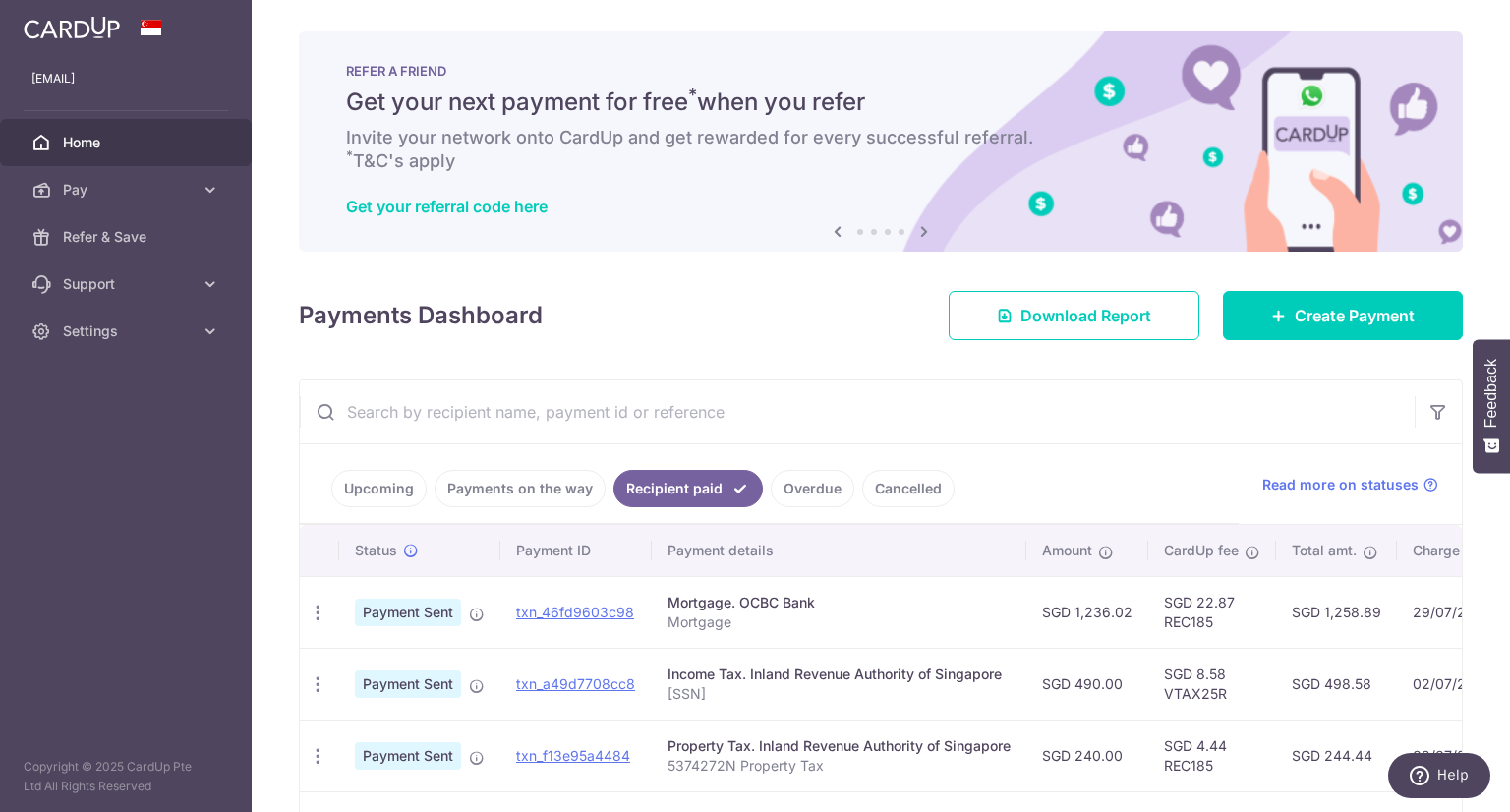 click on "Upcoming" at bounding box center (378, 489) 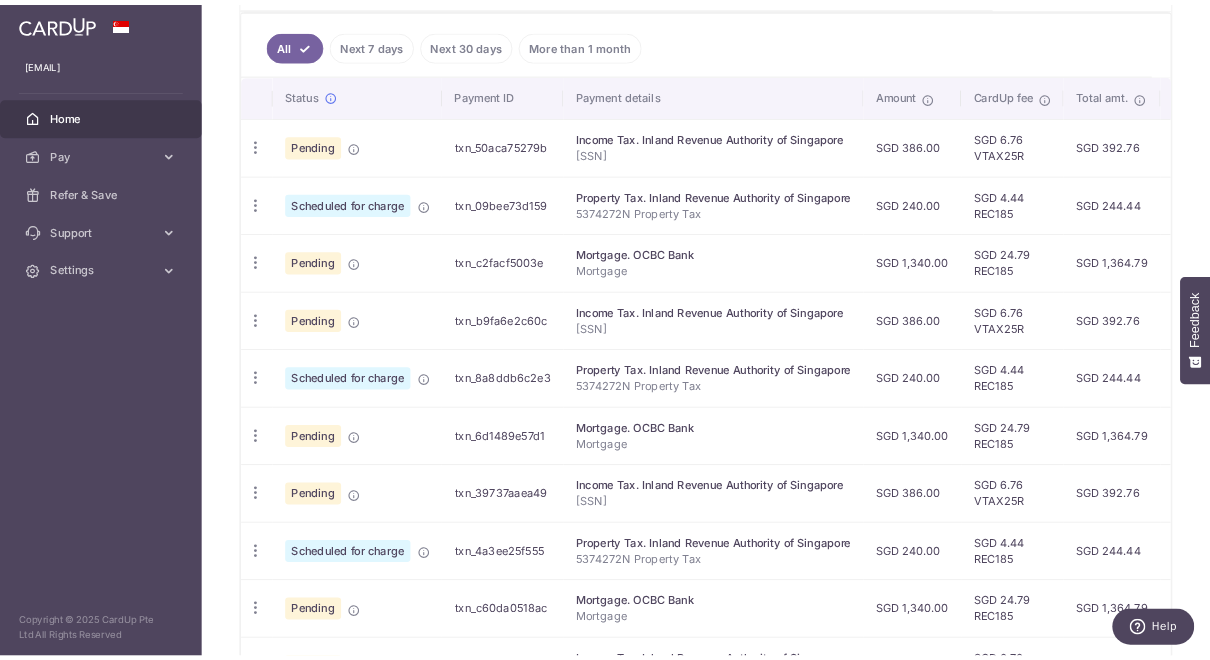 scroll, scrollTop: 325, scrollLeft: 0, axis: vertical 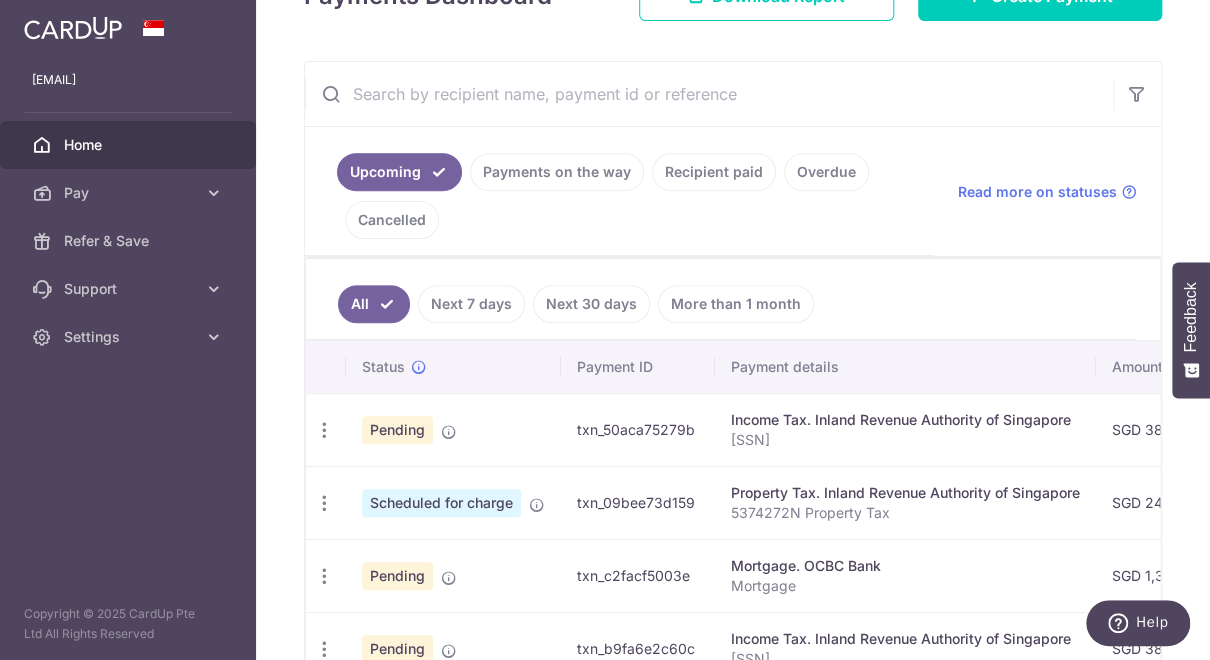 click on "[EMAIL]
Home
Pay
Payments
Recipients
Cards
Refer & Save
Support
FAQ
Contact Us
Settings
Account
Logout
Copyright © 2025 CardUp Pte Ltd All Rights Reserved" at bounding box center (128, 330) 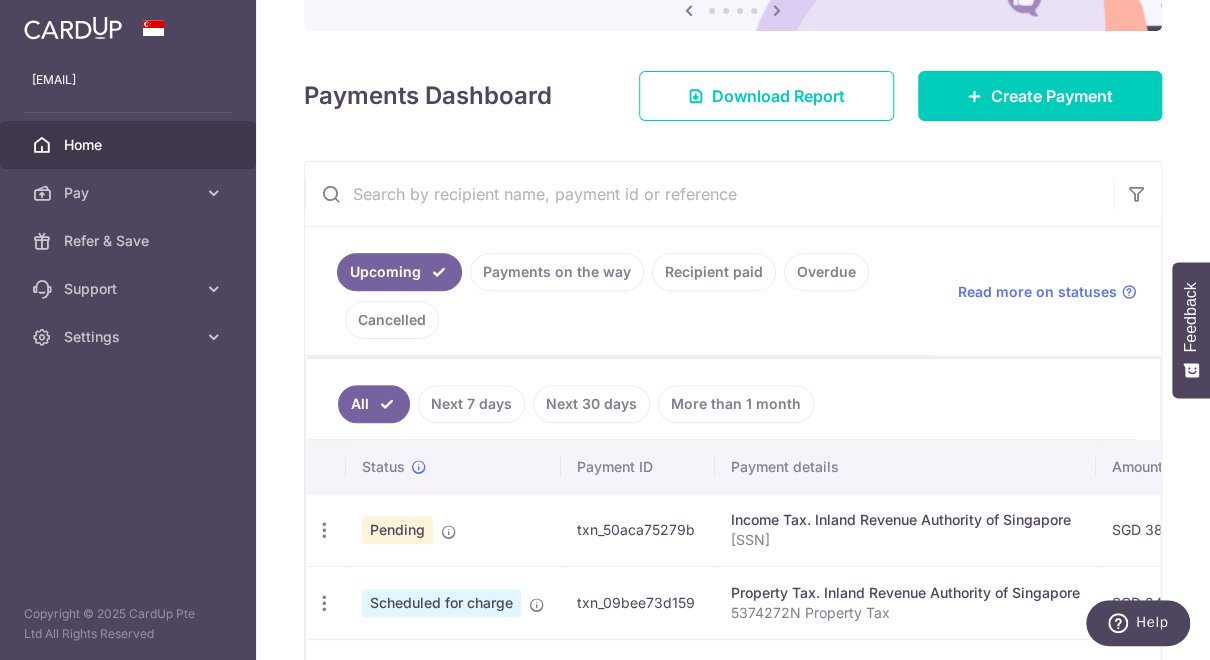 click on "Payments on the way" at bounding box center (557, 272) 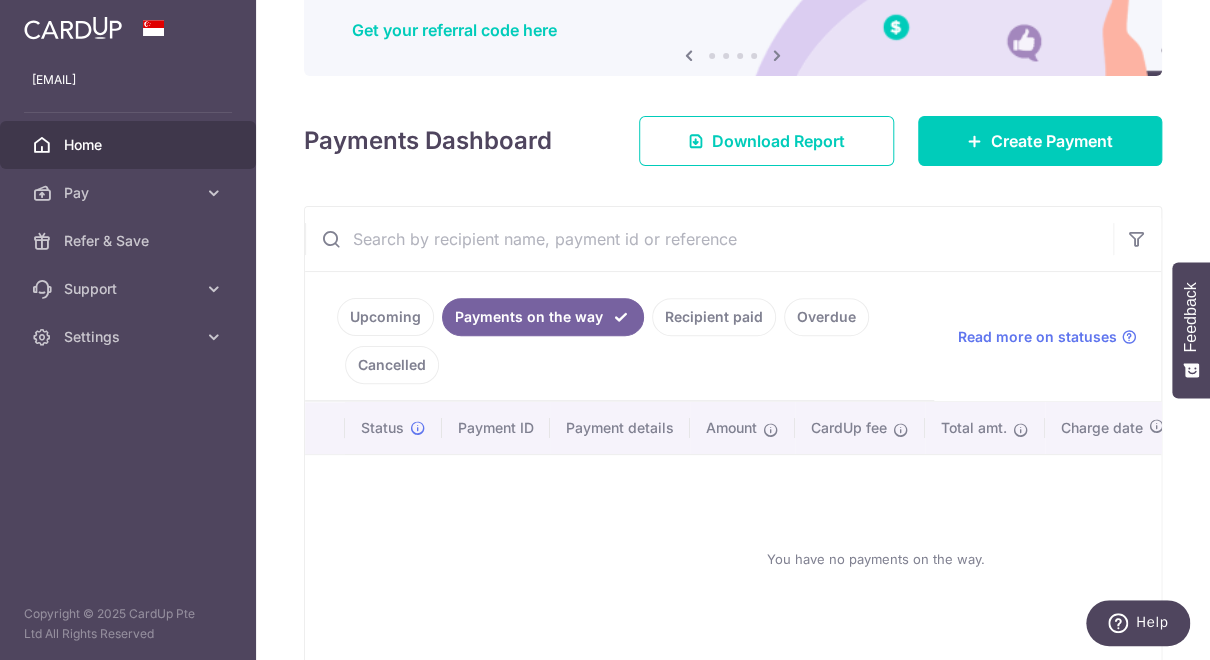 scroll, scrollTop: 225, scrollLeft: 0, axis: vertical 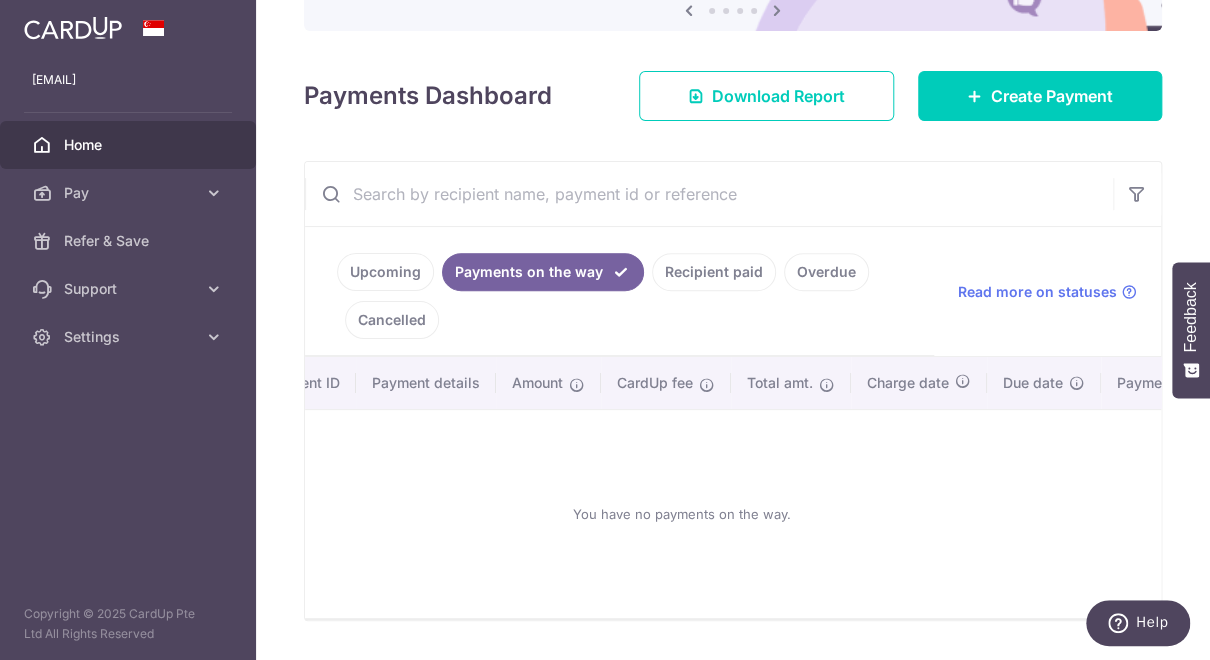 click on "Recipient paid" at bounding box center (714, 272) 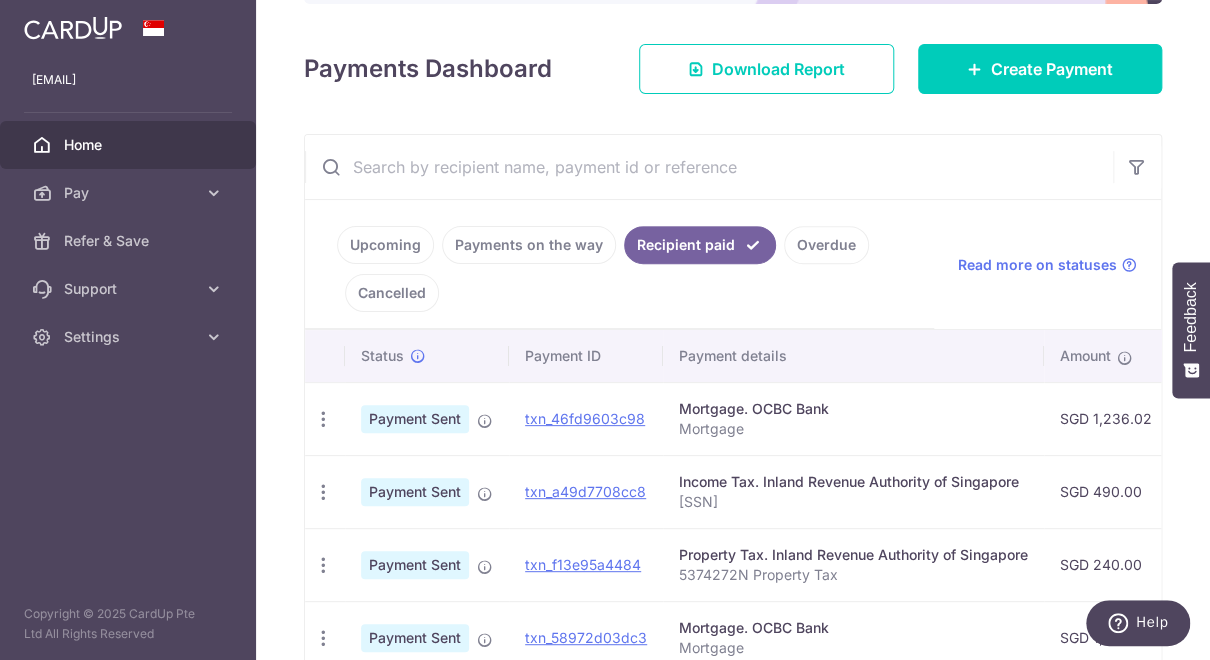 scroll, scrollTop: 125, scrollLeft: 0, axis: vertical 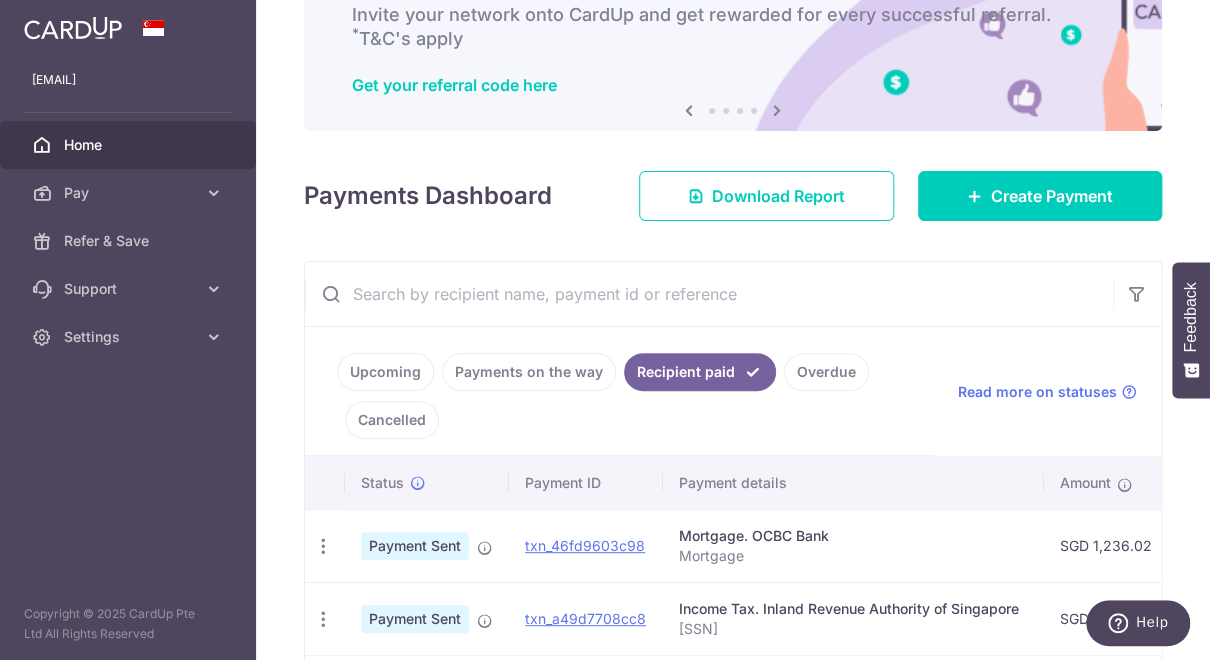 click on "Upcoming" at bounding box center [385, 372] 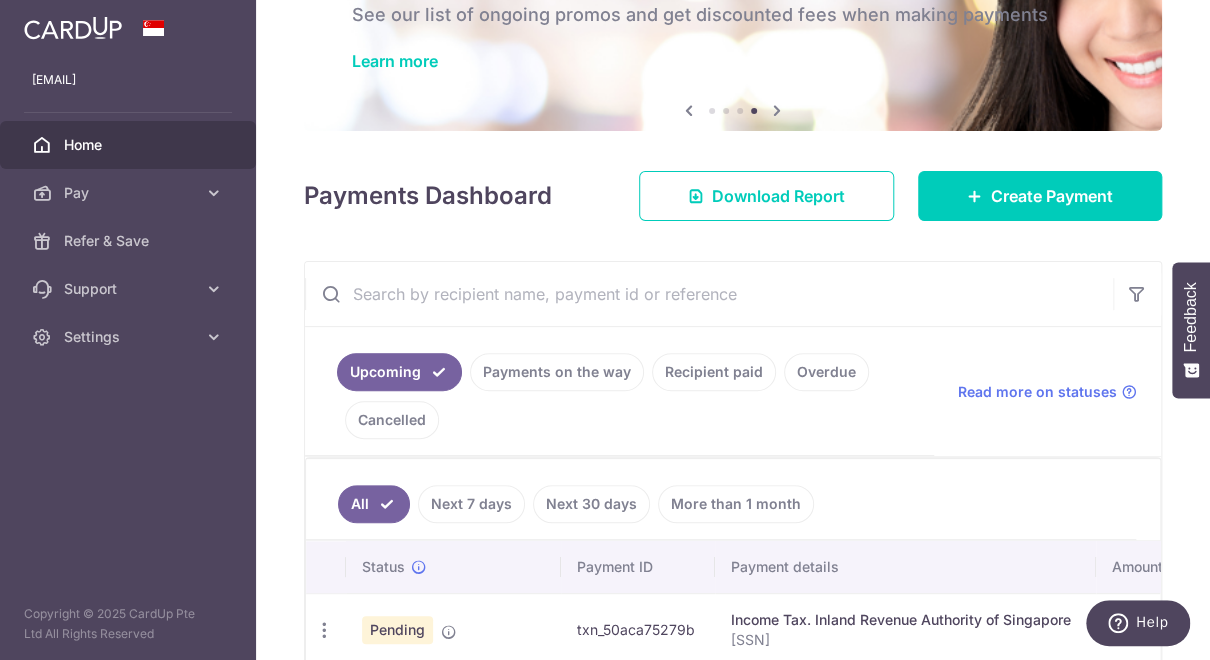 drag, startPoint x: 672, startPoint y: 242, endPoint x: 579, endPoint y: 376, distance: 163.1104 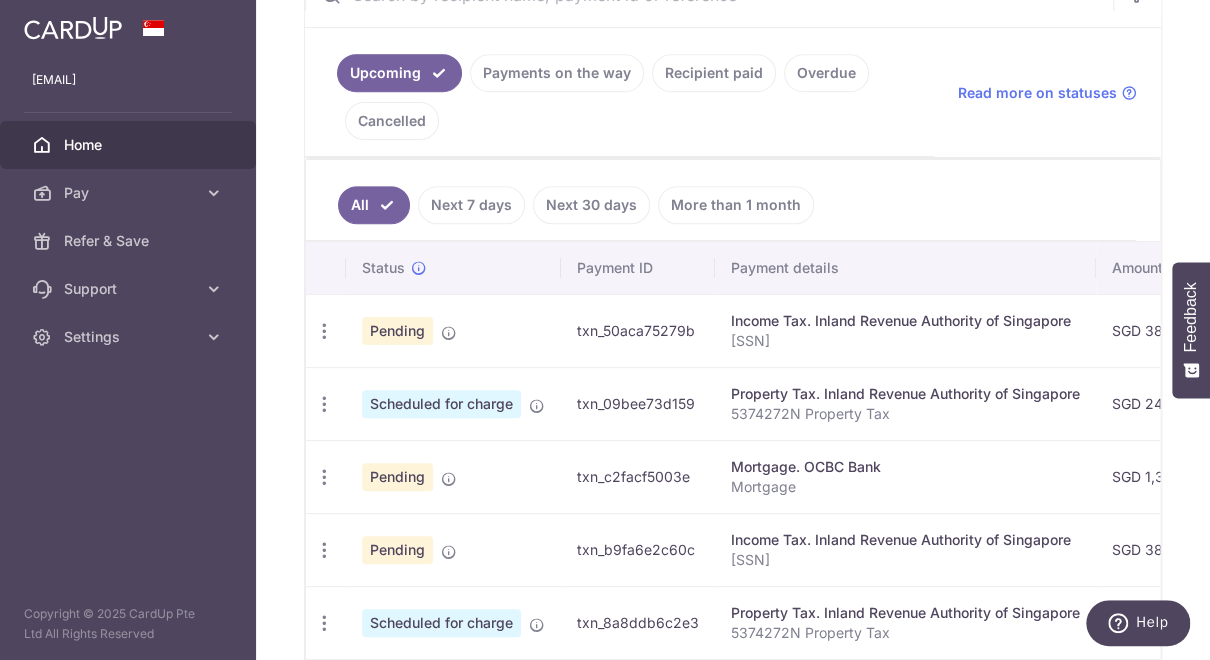 scroll, scrollTop: 625, scrollLeft: 0, axis: vertical 